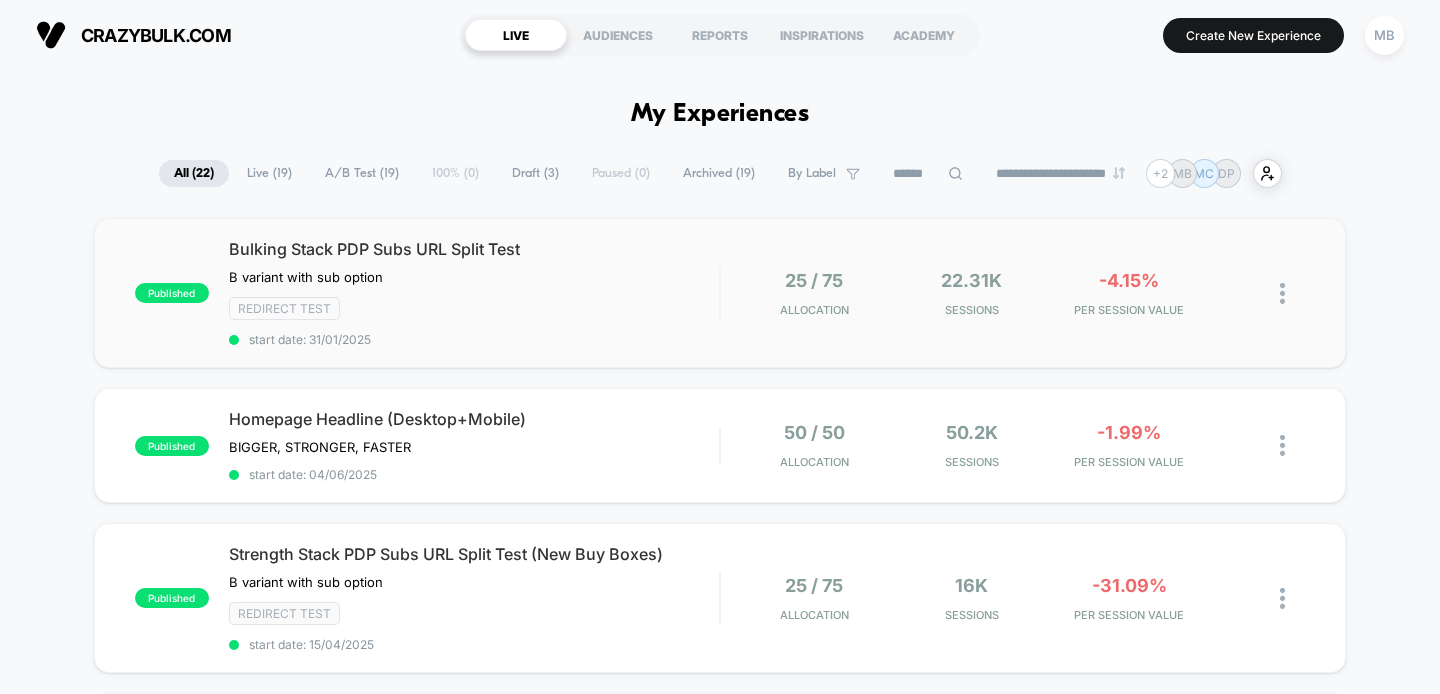 scroll, scrollTop: 0, scrollLeft: 0, axis: both 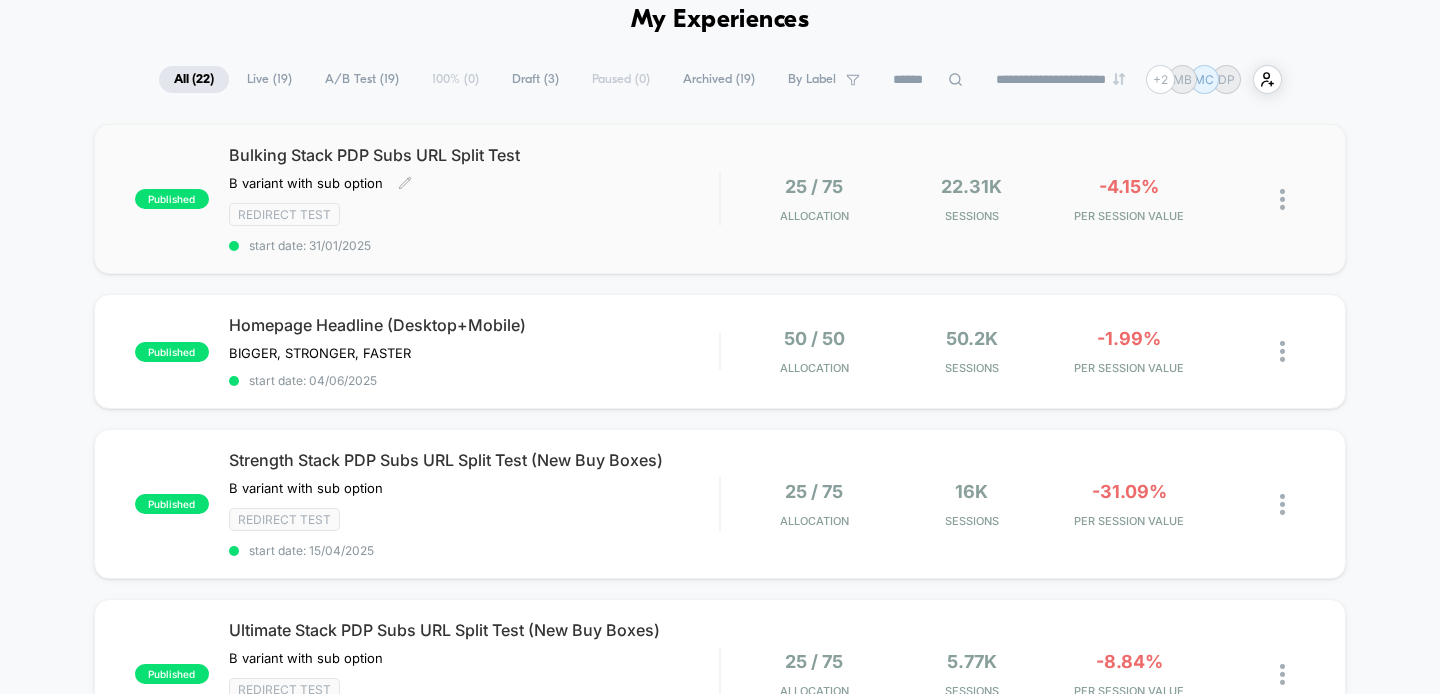 click on "Bulking Stack PDP Subs URL Split Test" at bounding box center (474, 155) 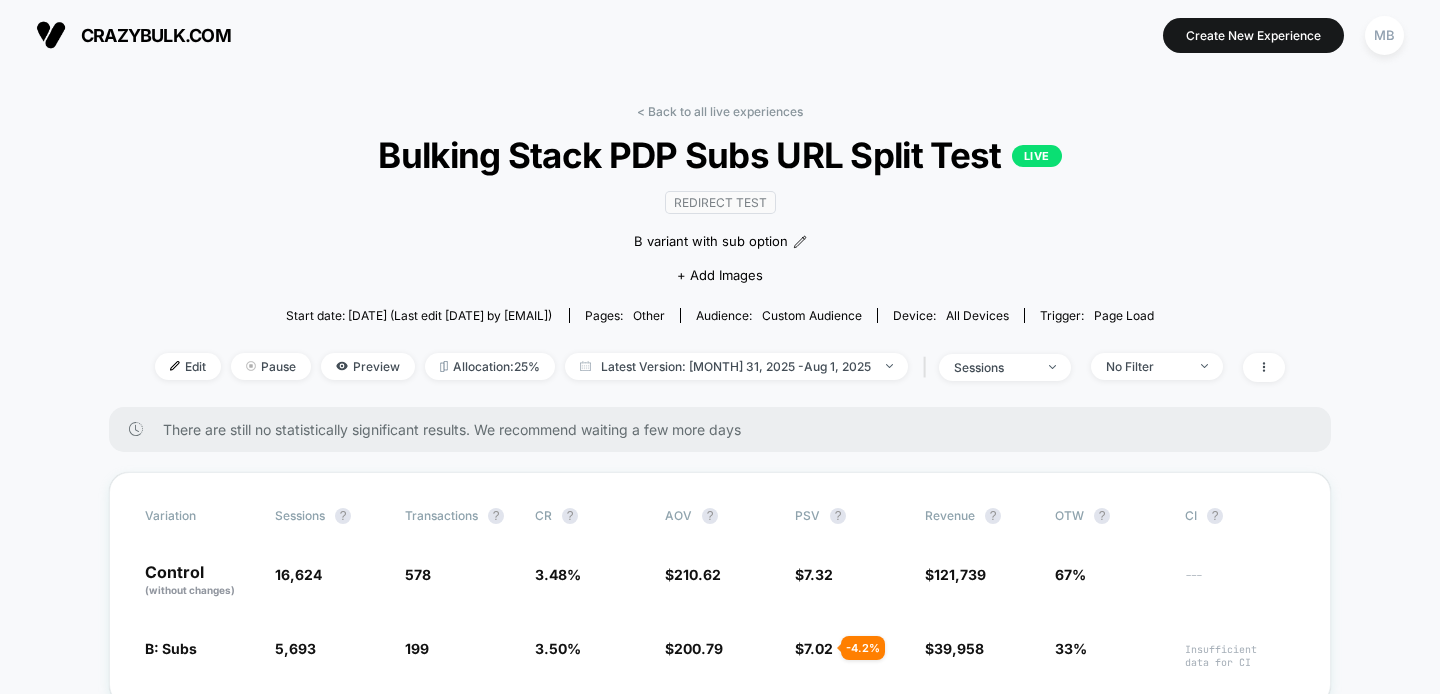 click on "< Back to all live experiences  Bulking Stack PDP Subs URL Split Test LIVE Redirect Test B variant with sub option Click to edit experience details B variant with sub option + Add Images Start date: 31/01/2025 (Last edit 19/06/2025 by [EMAIL]) Pages: other Audience: Custom Audience Device: all devices Trigger: Page Load Edit Pause  Preview Allocation:  25% Latest Version:     Jan 31, 2025    -    Aug 1, 2025 |   sessions   No Filter" at bounding box center [720, 255] 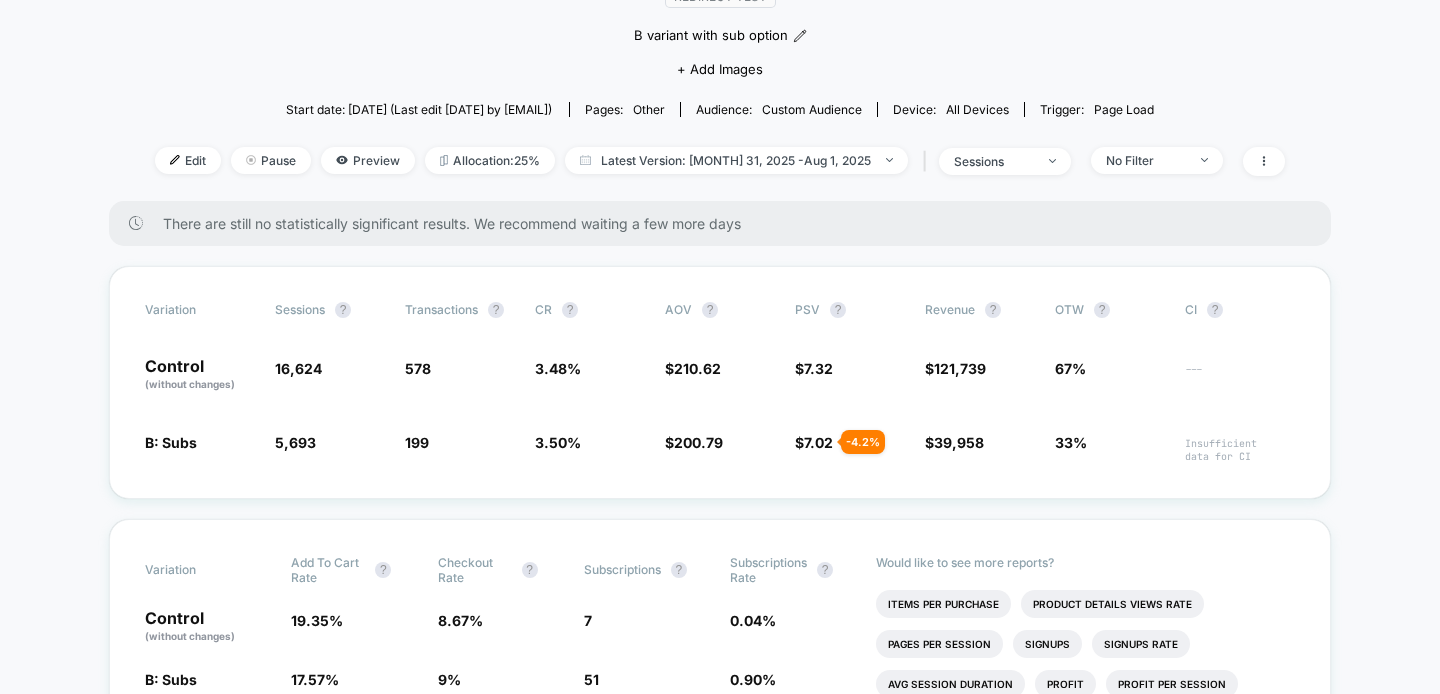 scroll, scrollTop: 161, scrollLeft: 0, axis: vertical 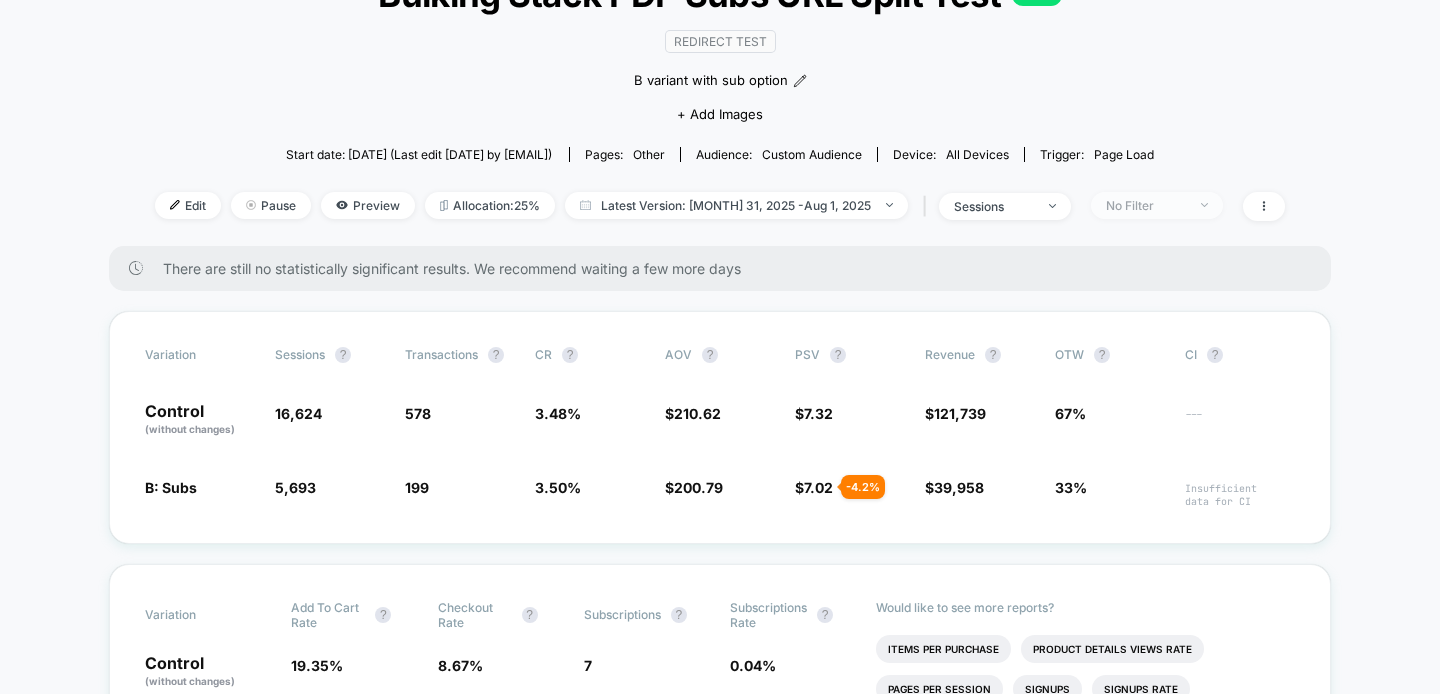 click on "No Filter" at bounding box center [1157, 205] 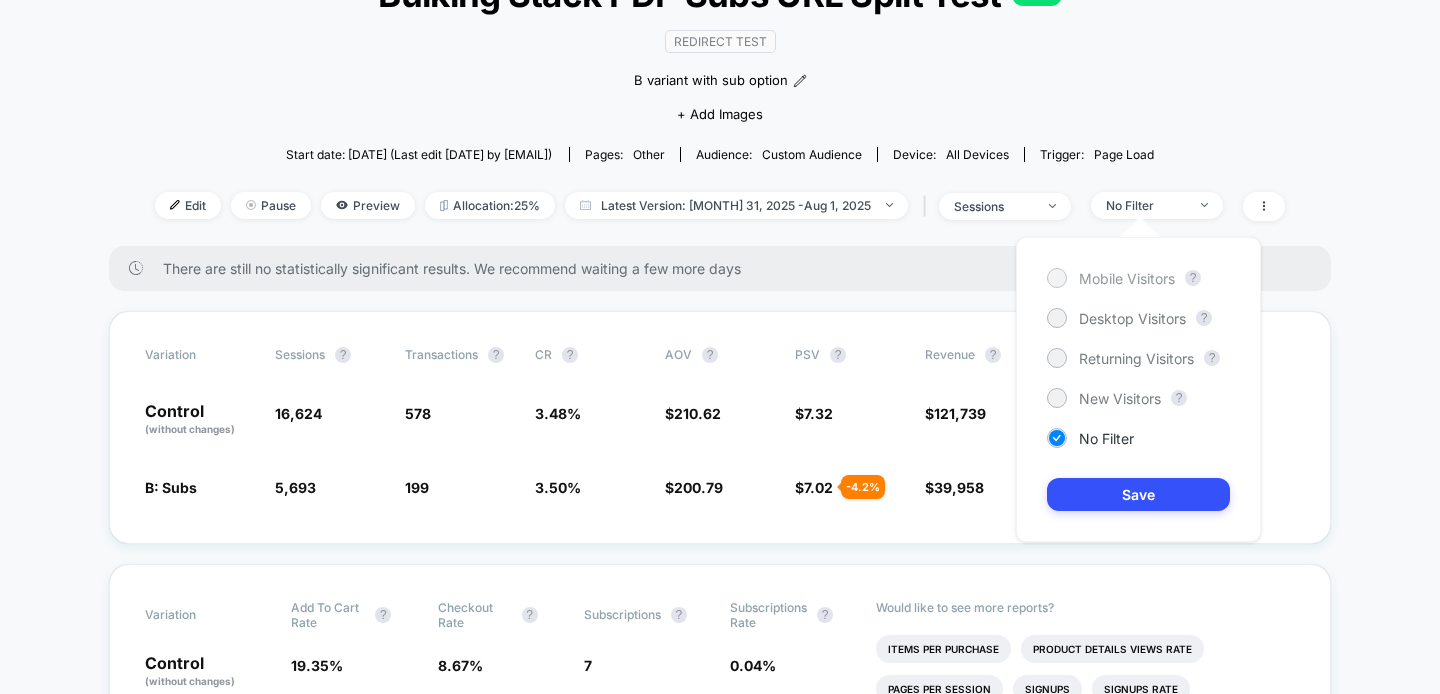 click on "Mobile Visitors" at bounding box center [1127, 278] 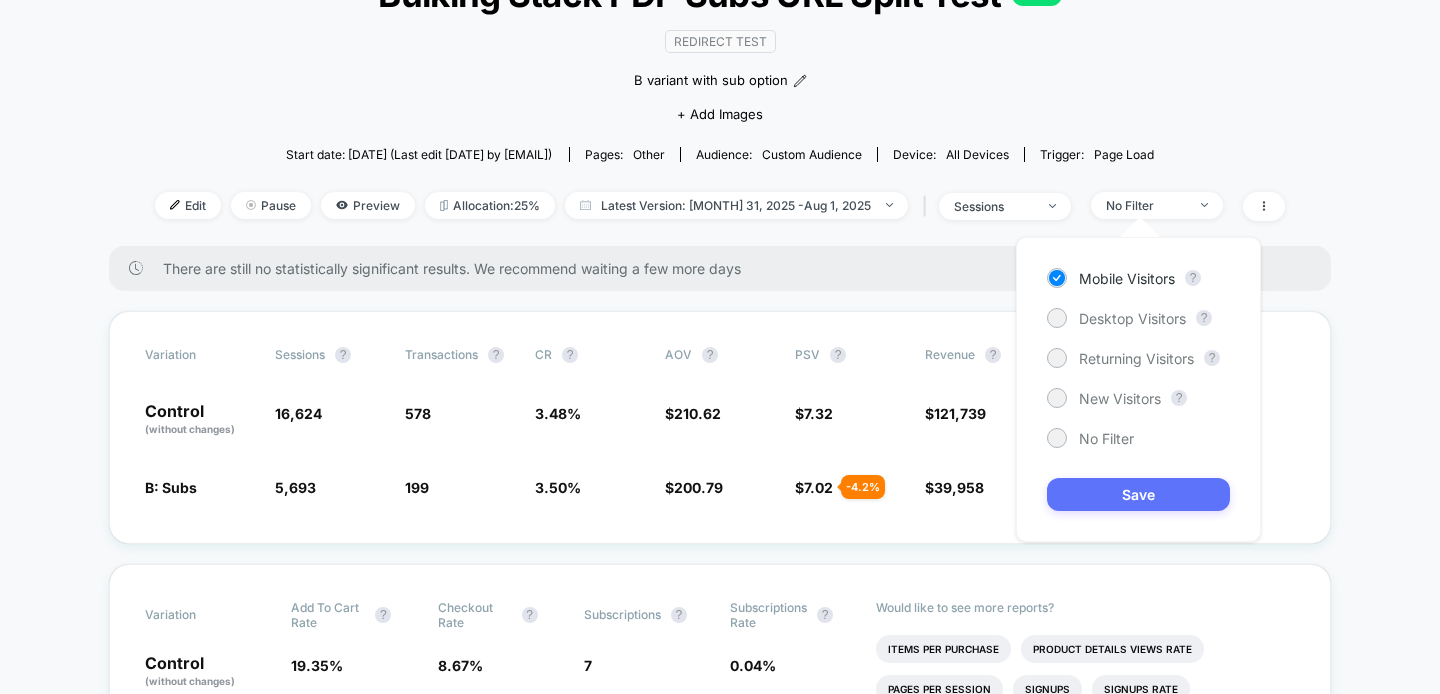 click on "Save" at bounding box center (1138, 494) 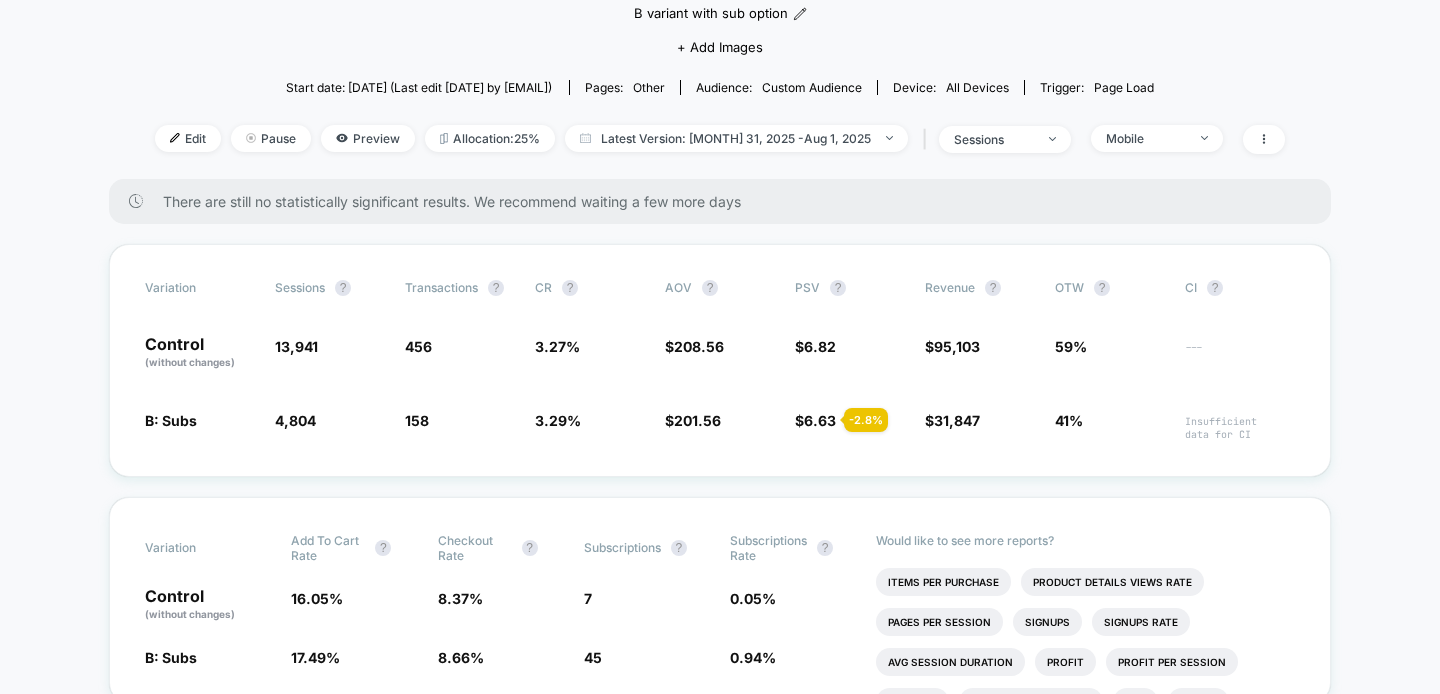 scroll, scrollTop: 225, scrollLeft: 0, axis: vertical 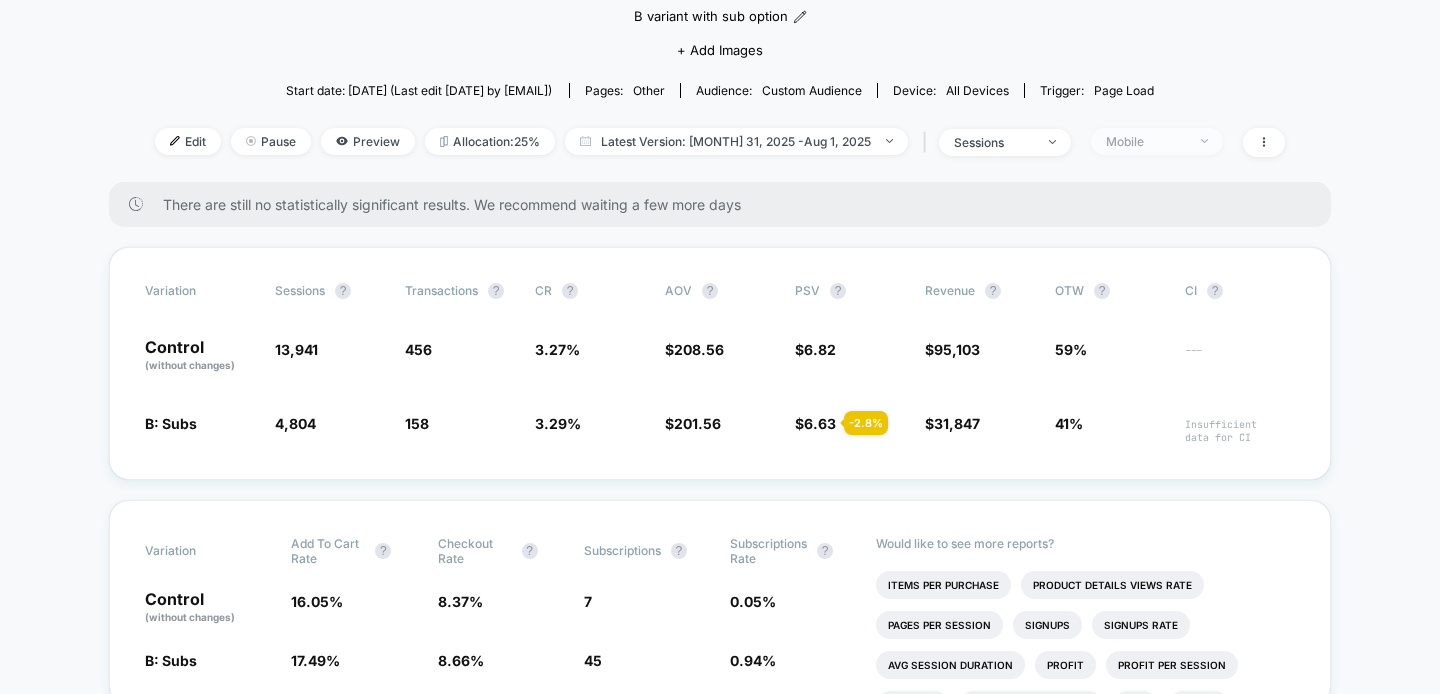 click on "Mobile" at bounding box center (1146, 141) 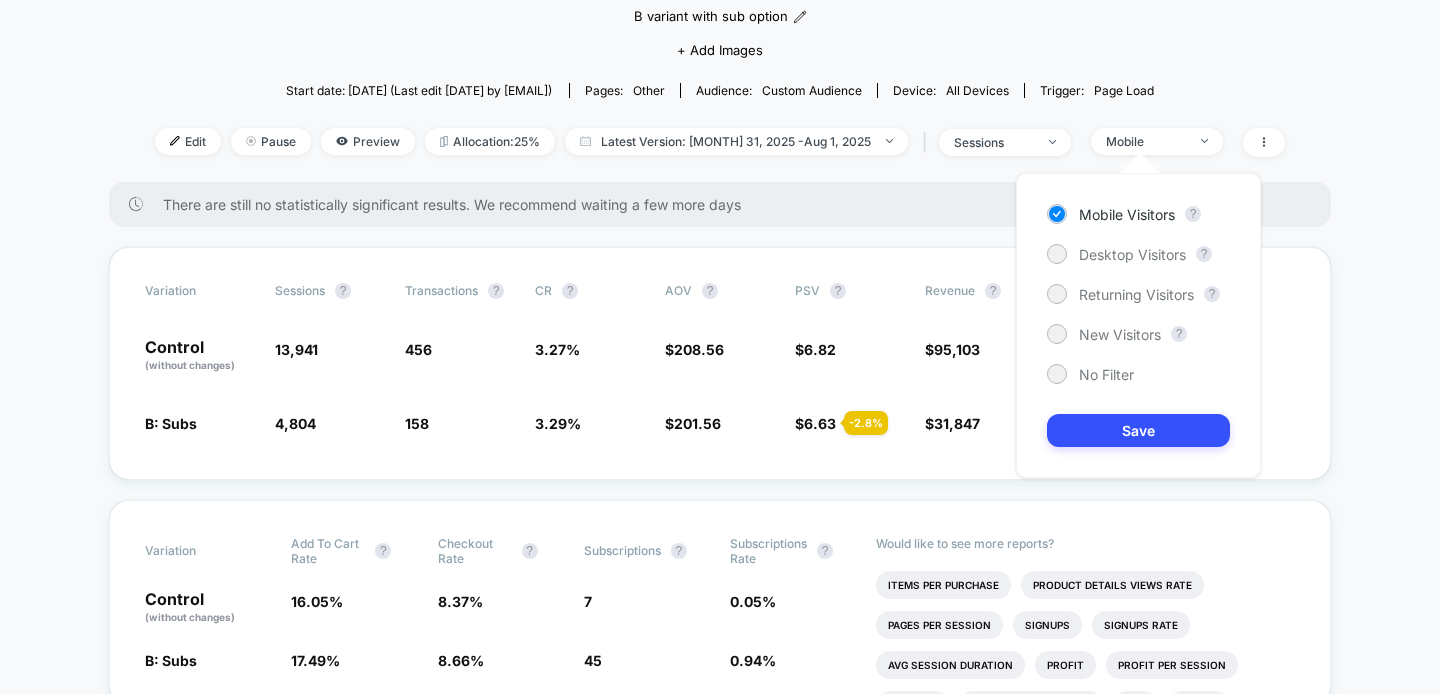 click on "Mobile Visitors ? Desktop Visitors ? Returning Visitors ? New Visitors ? No Filter Save" at bounding box center (1138, 325) 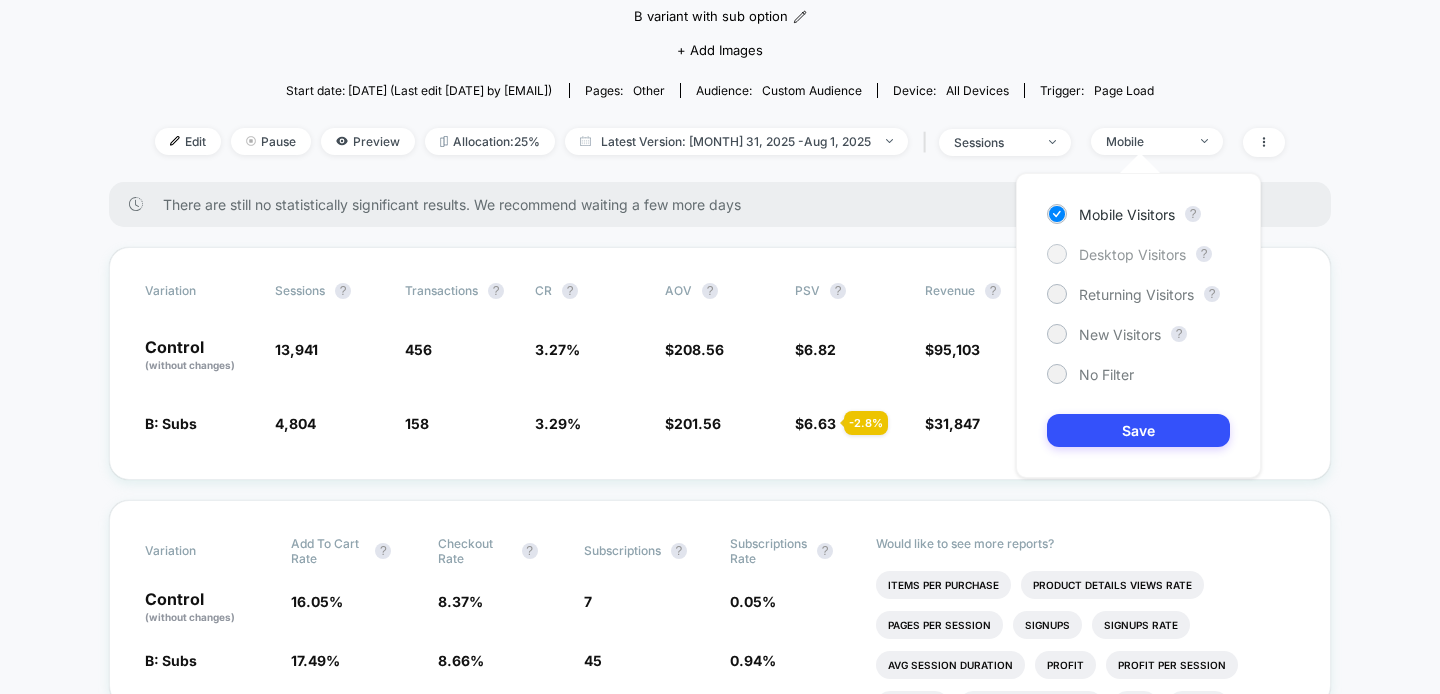 click at bounding box center [1056, 253] 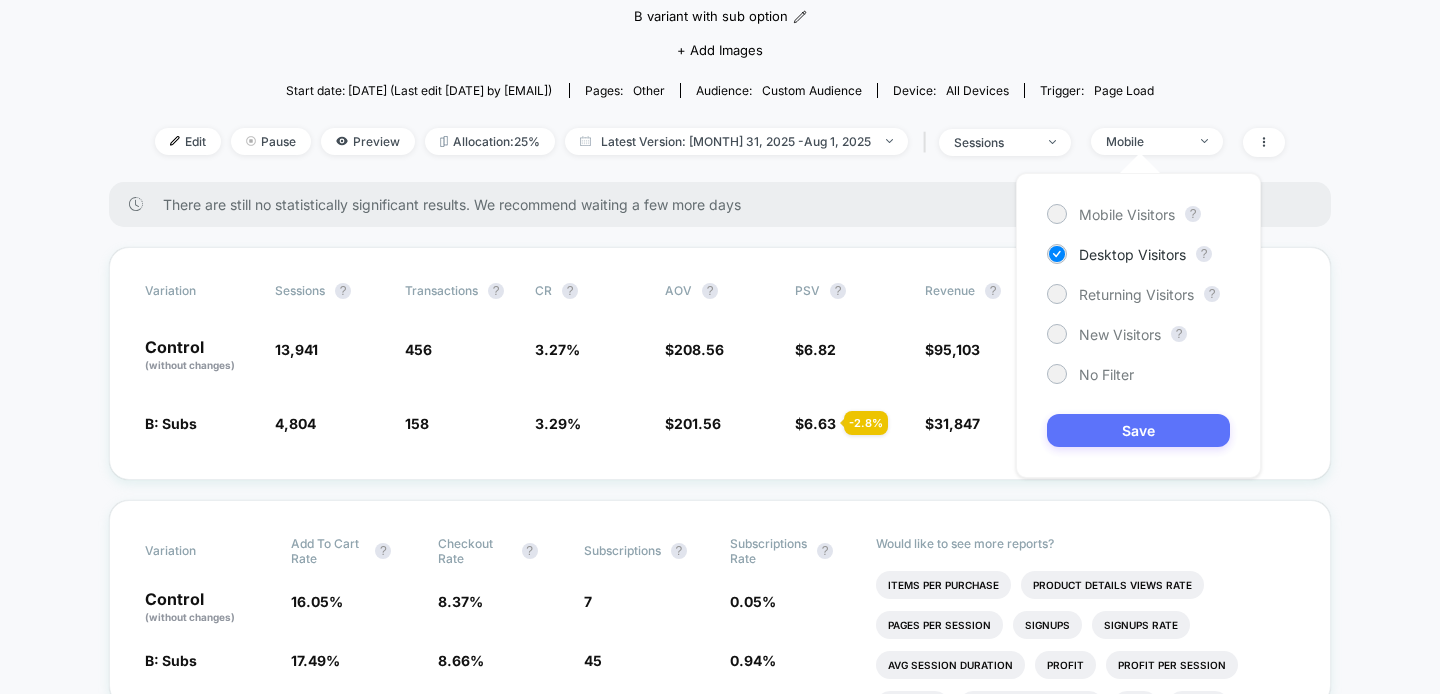 click on "Save" at bounding box center [1138, 430] 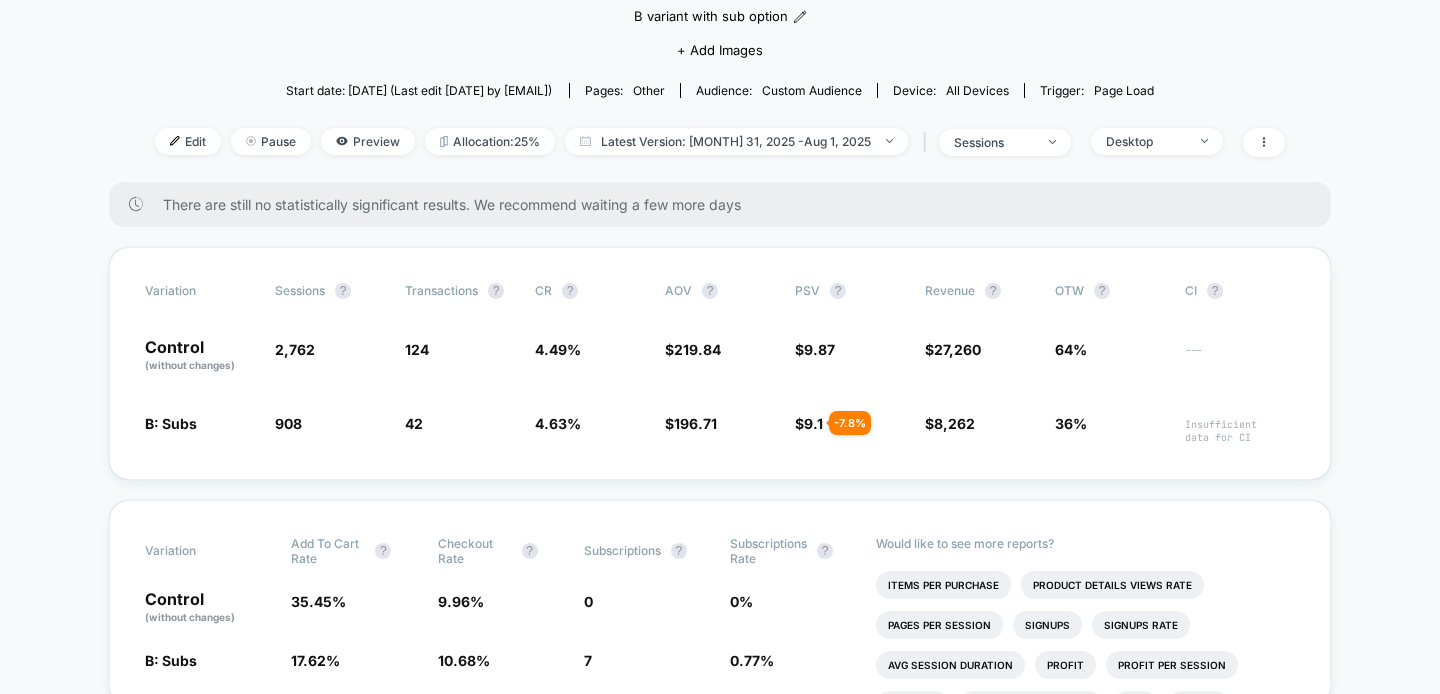 click on "< Back to all live experiences  Bulking Stack PDP Subs URL Split Test LIVE Redirect Test B variant with sub option Click to edit experience details B variant with sub option + Add Images Start date: 31/01/2025 (Last edit 19/06/2025 by [EMAIL]) Pages: other Audience: Custom Audience Device: all devices Trigger: Page Load Edit Pause  Preview Allocation:  25% Latest Version:     Jan 31, 2025    -    Aug 1, 2025 |   sessions   Desktop There are still no statistically significant results. We recommend waiting a few more days Variation Sessions ? Transactions ? CR ? AOV ? PSV ? Revenue ? OTW ? CI ? Control (without changes) 2,762 124 4.49 % $ 219.84 $ 9.87 $ 27,260 64% --- B: Subs 908 - 67.1 % 42 + 3 % 4.63 % + 3 % $ 196.71 - 10.5 % $ 9.1 - 7.8 % $ 8,262 - 7.8 % 36% Insufficient  data for CI Variation Add To Cart Rate ? Checkout Rate ? Subscriptions ? Subscriptions Rate ? Control (without changes) 35.45 % 9.96 % 0 0 % B: Subs 17.62 % - 50.3 % 10.68 % + 7.3 % 7 0.77 % Items Per Purchase Ctr ?" at bounding box center (720, 3725) 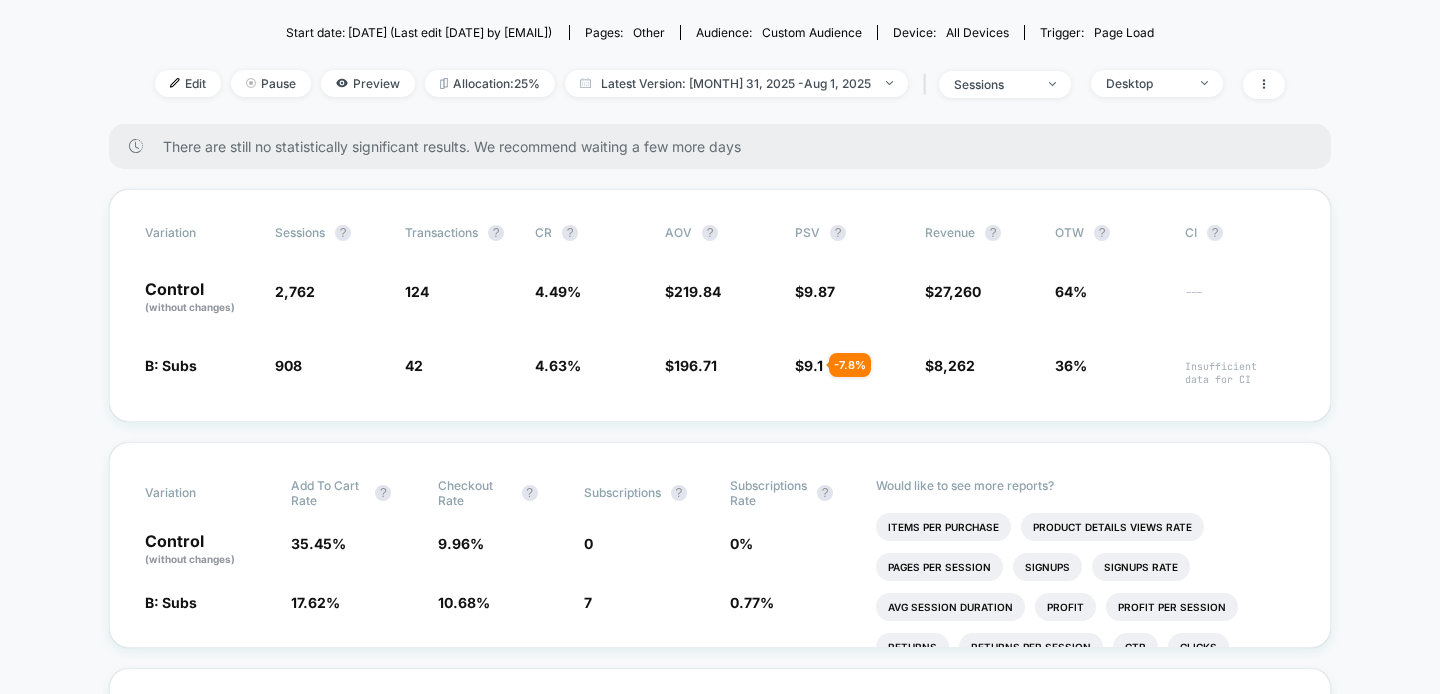 scroll, scrollTop: 261, scrollLeft: 0, axis: vertical 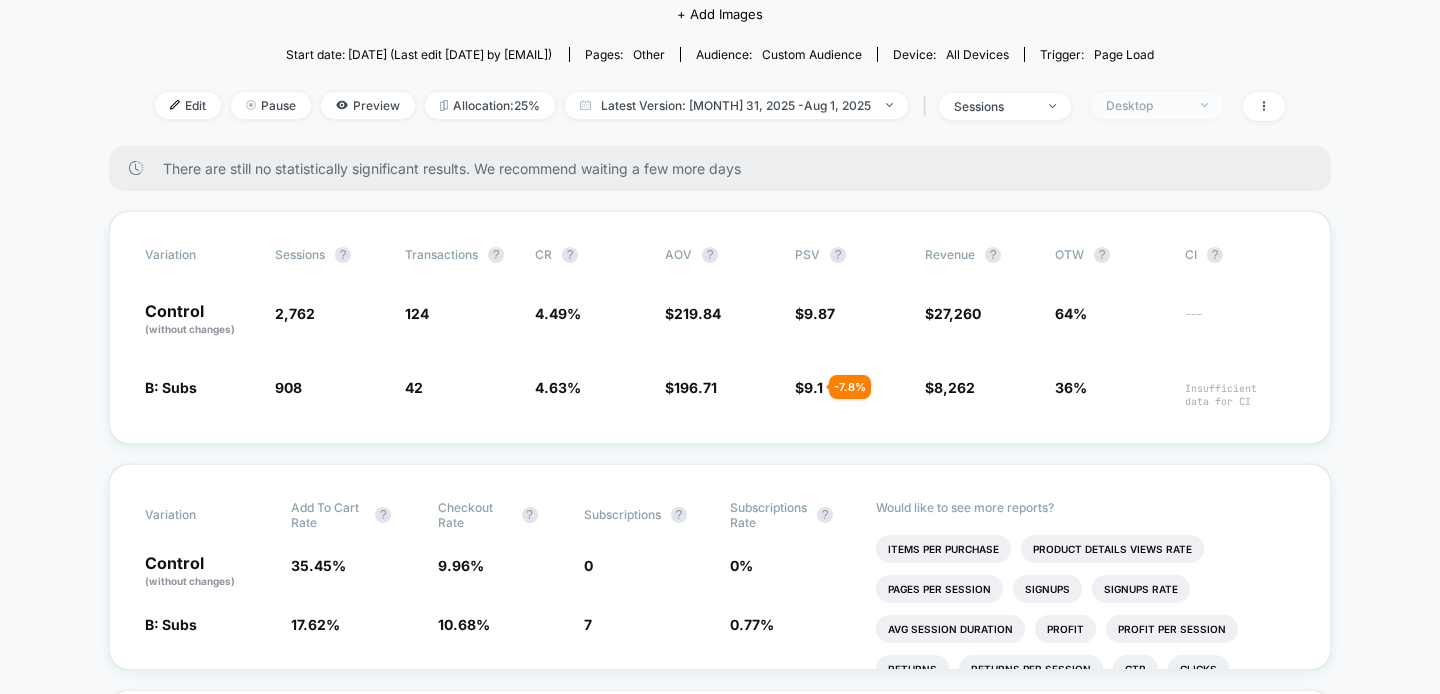 click on "Desktop" at bounding box center (1146, 105) 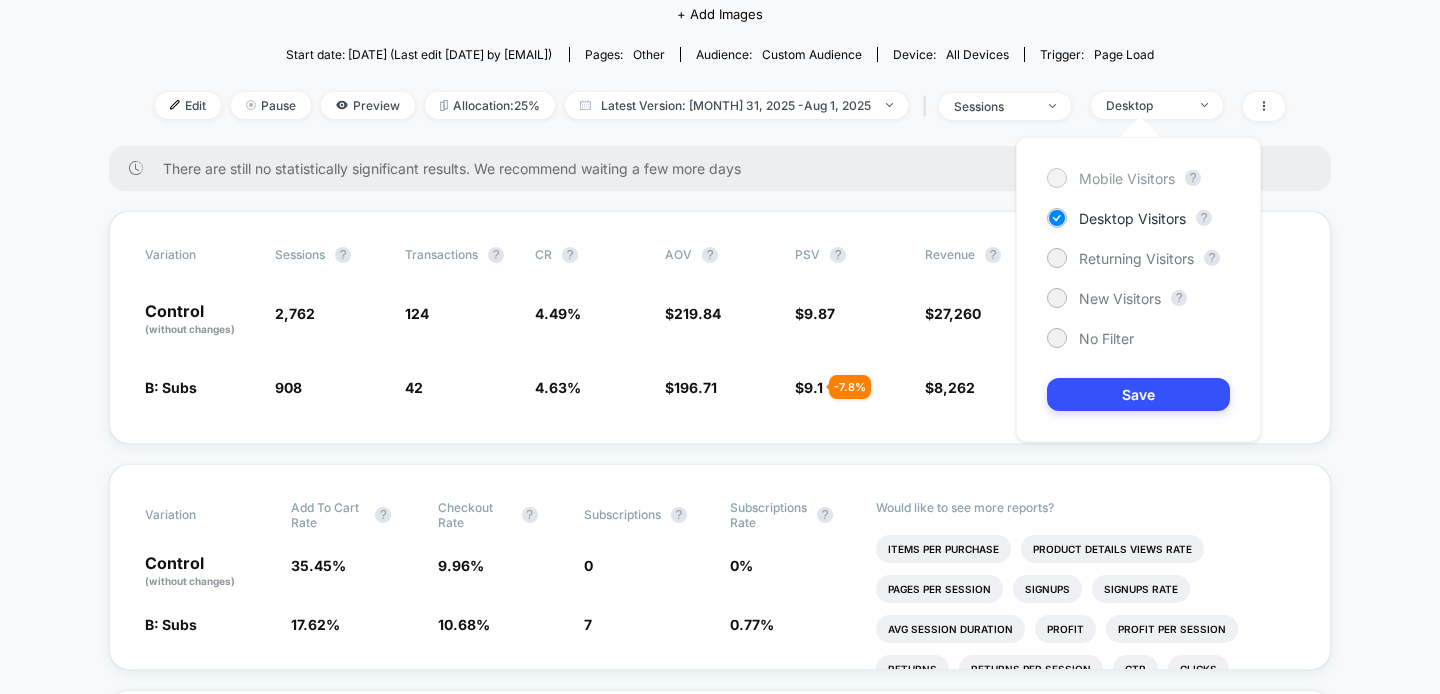 click at bounding box center [1057, 178] 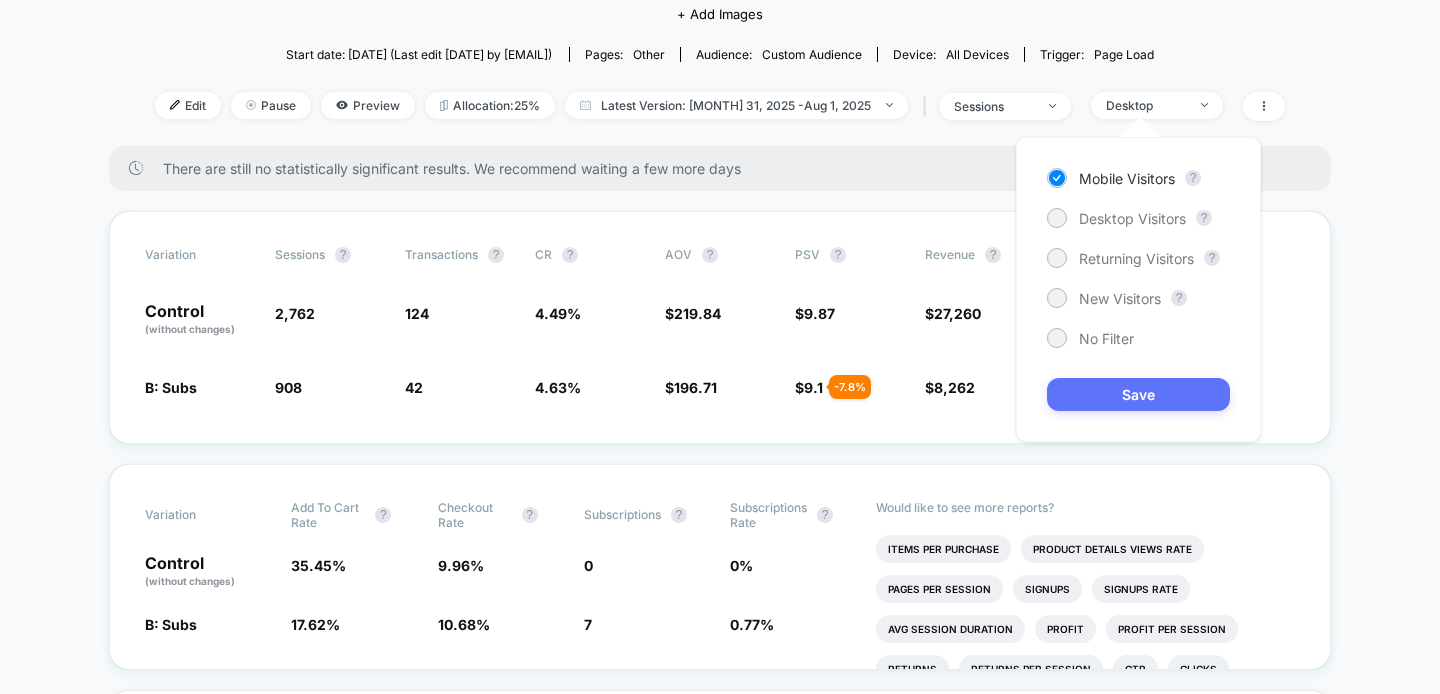 click on "Save" at bounding box center (1138, 394) 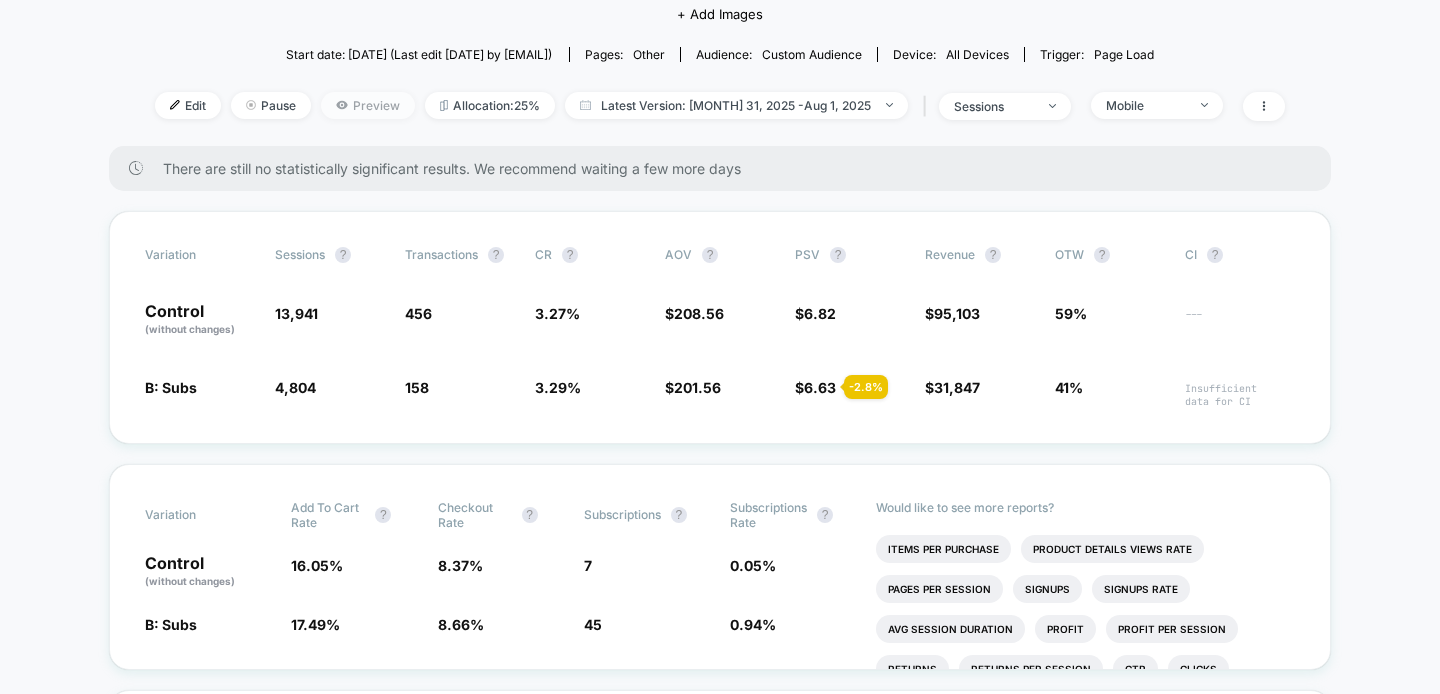 click on "Preview" at bounding box center (368, 105) 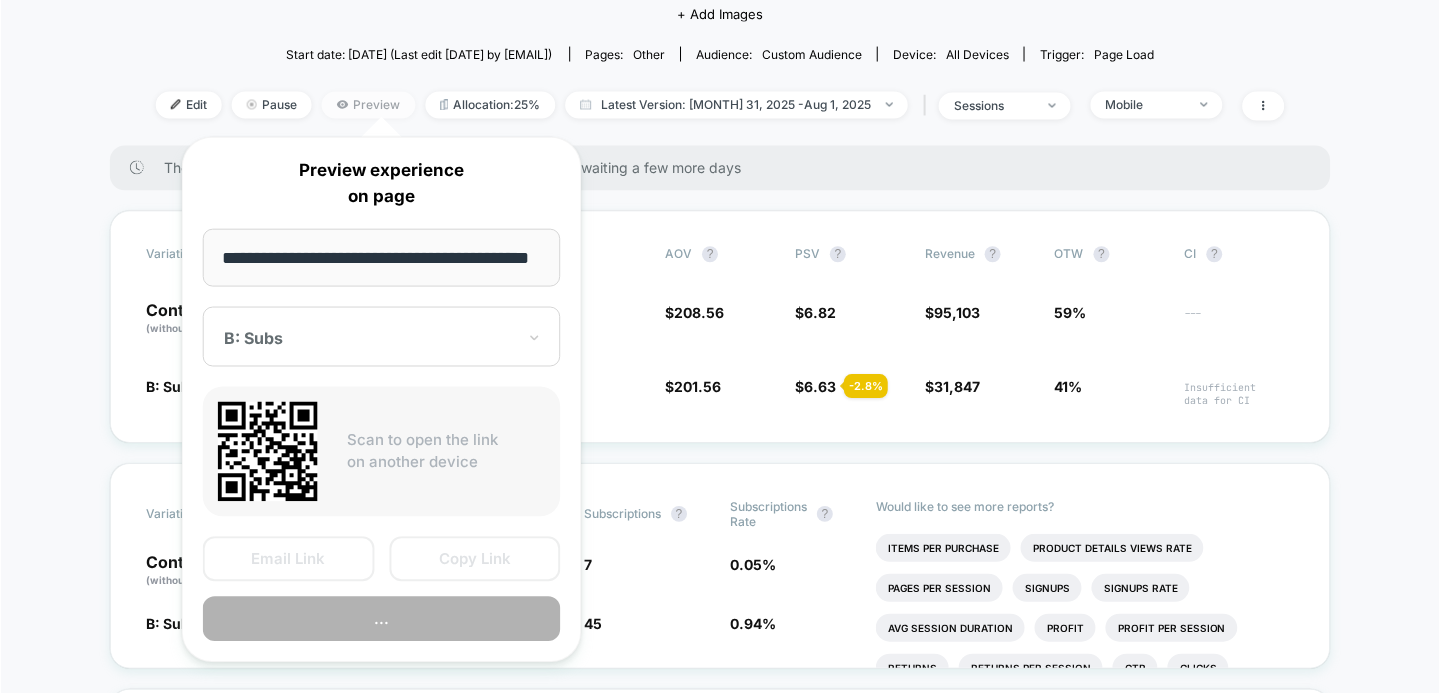scroll, scrollTop: 0, scrollLeft: 32, axis: horizontal 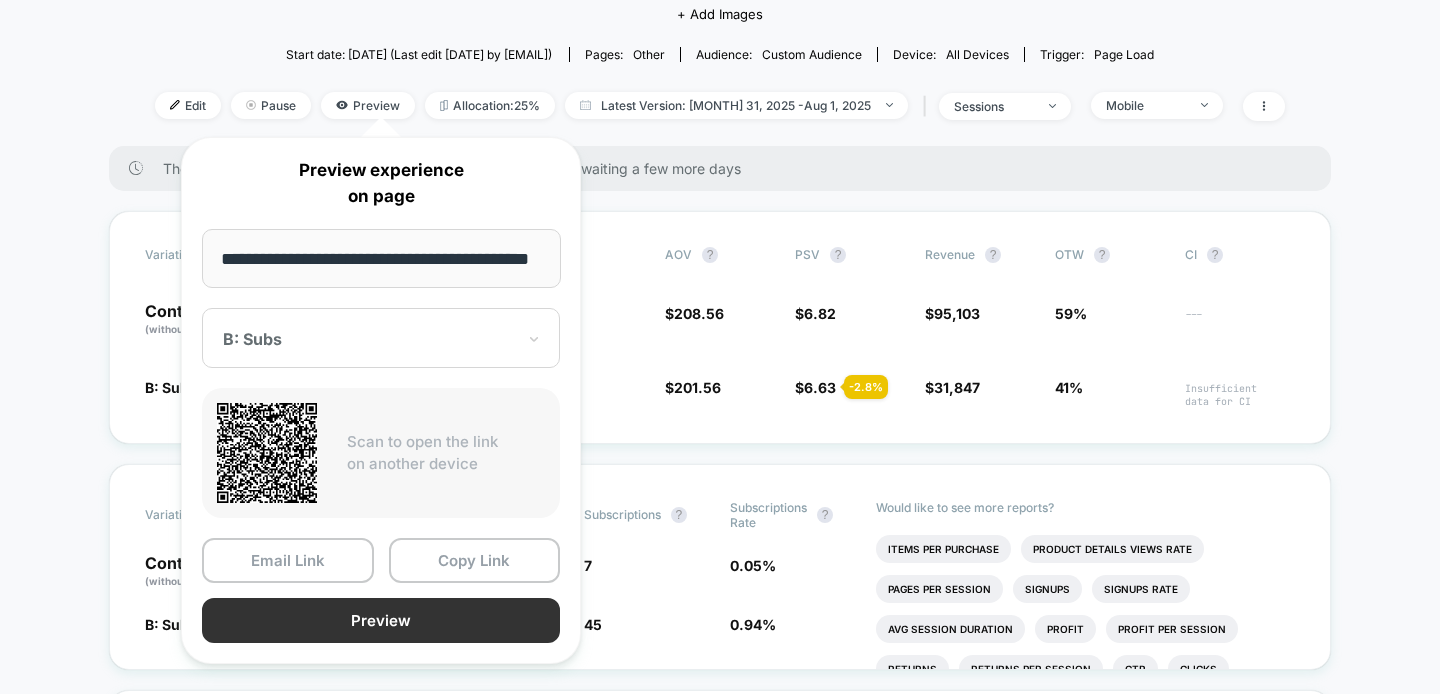 click on "Preview" at bounding box center (381, 620) 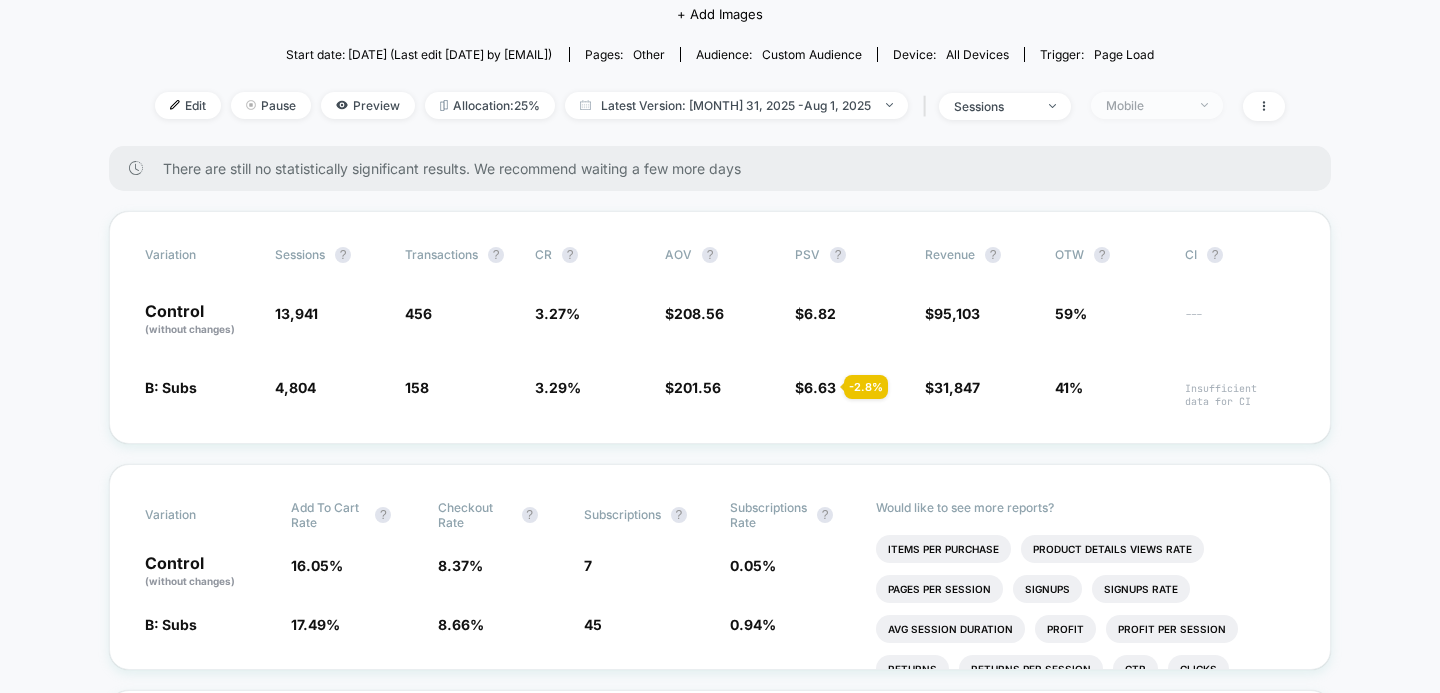 click on "Mobile" at bounding box center (1146, 105) 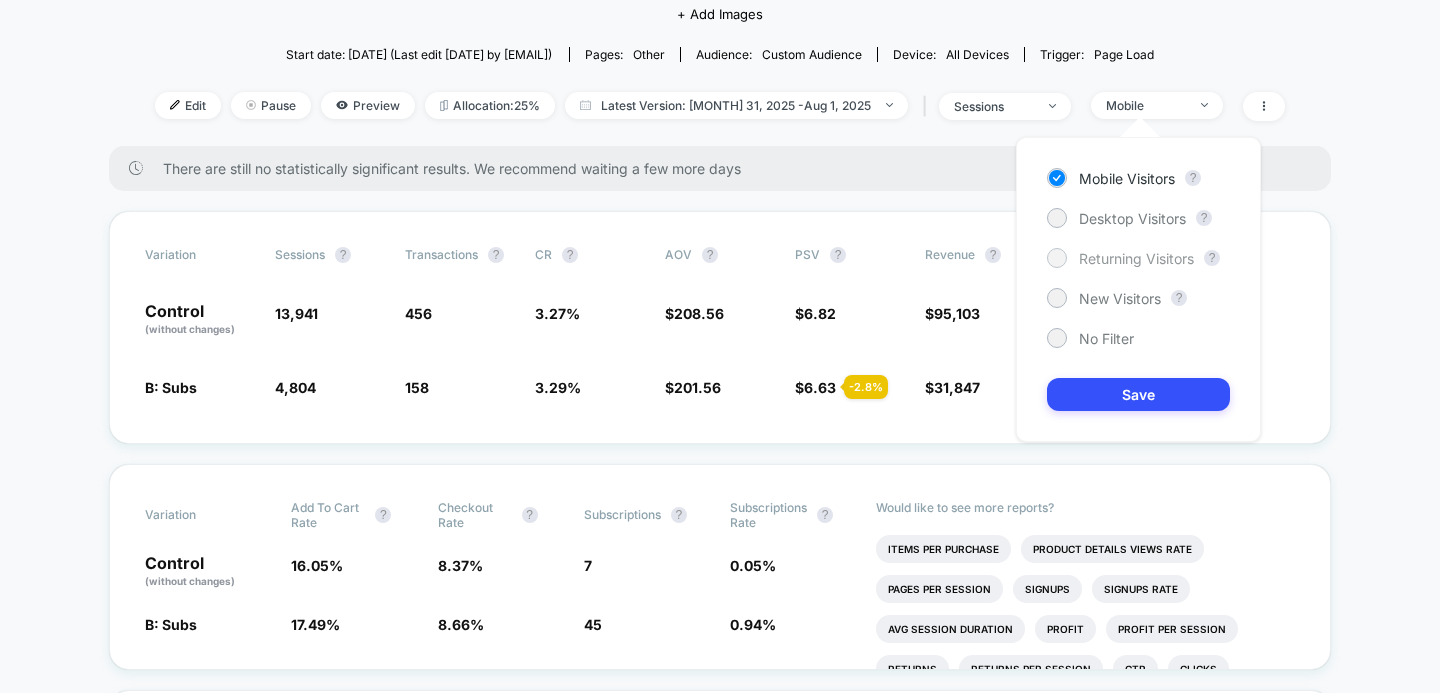 click on "Returning Visitors" at bounding box center (1120, 258) 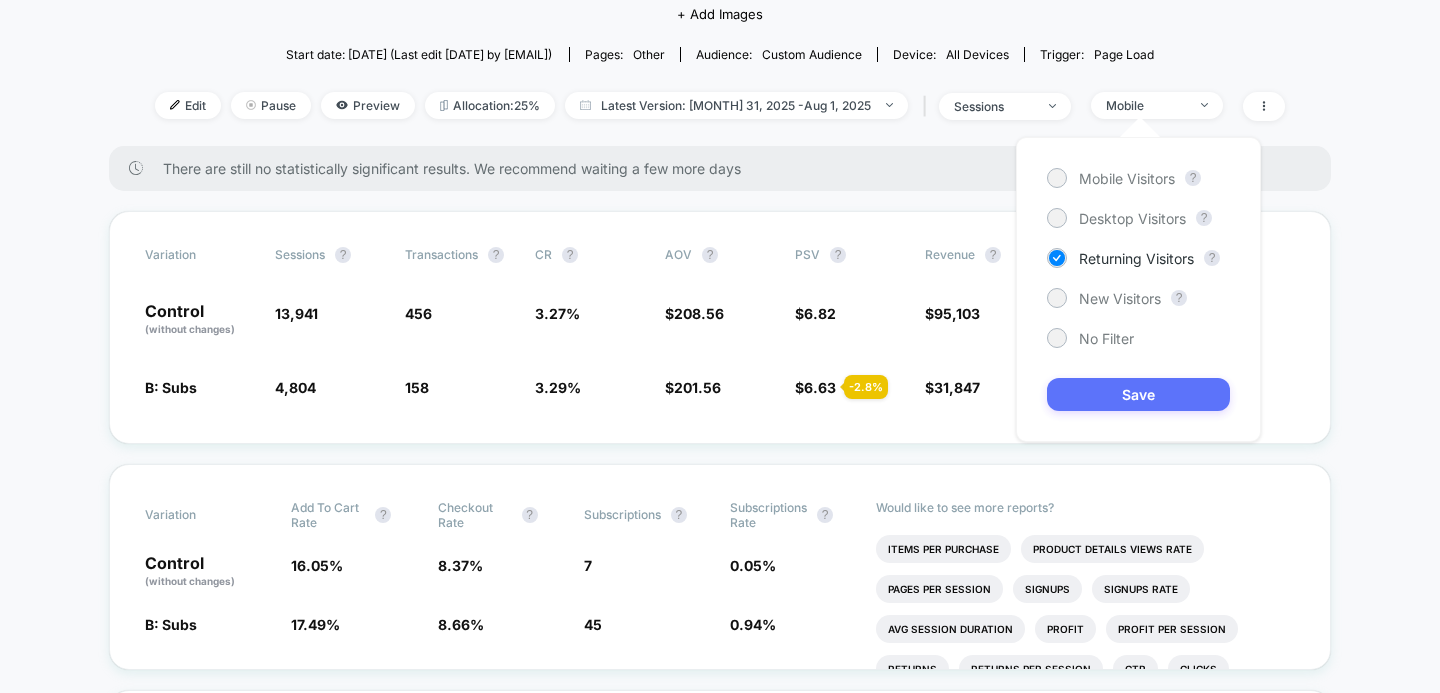 click on "Save" at bounding box center [1138, 394] 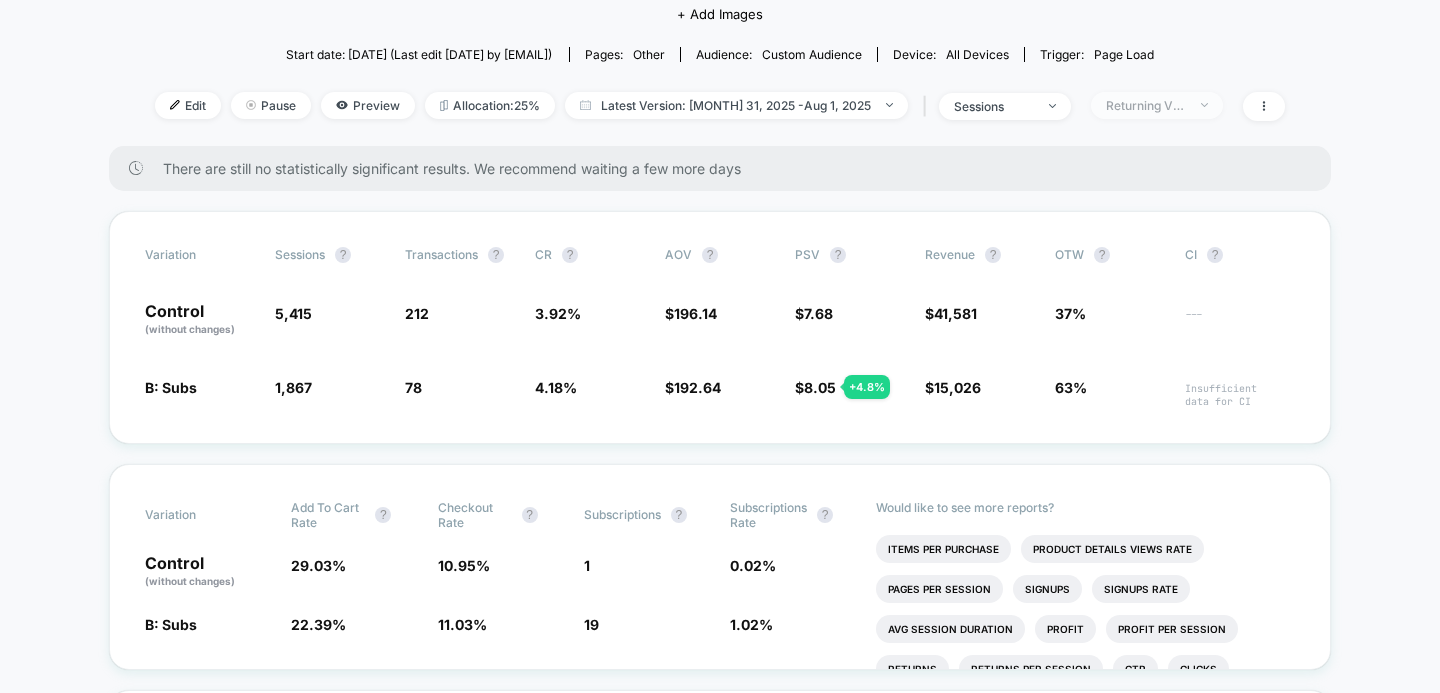click on "Returning Visitors" at bounding box center (1146, 105) 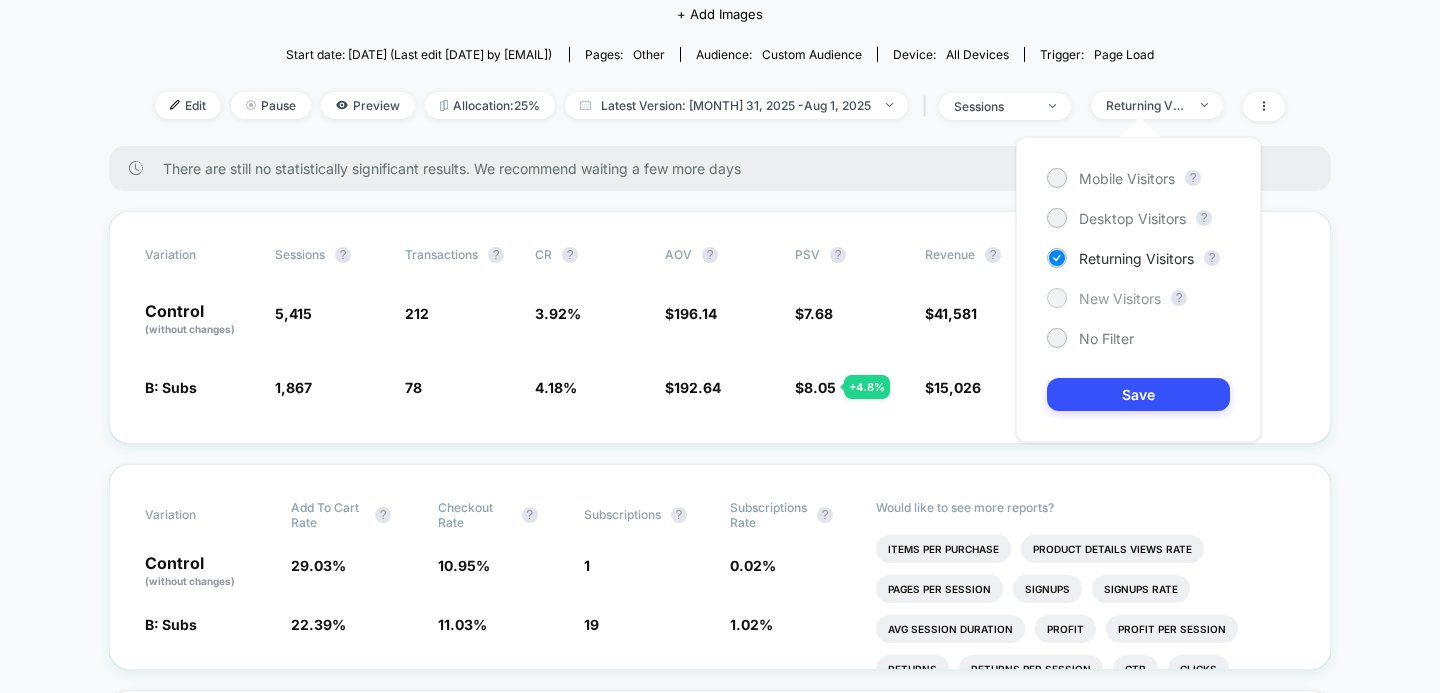 click at bounding box center (1056, 297) 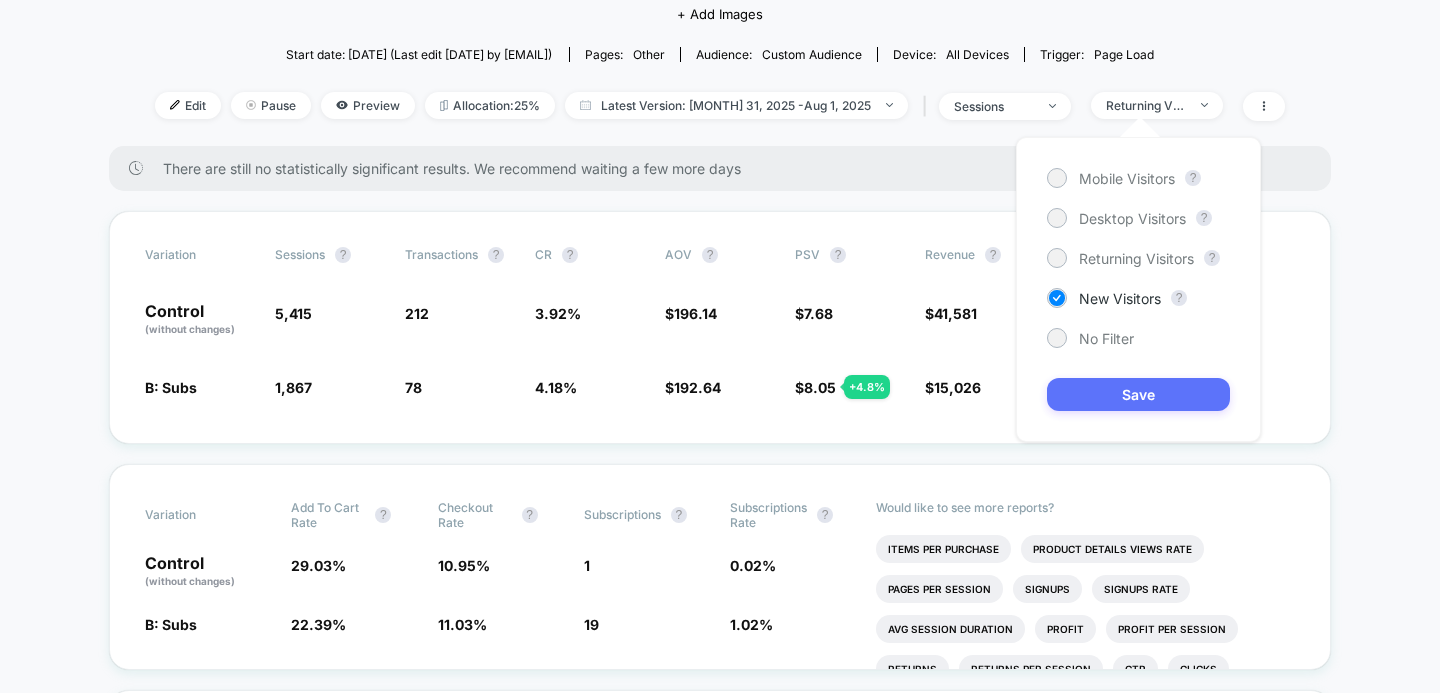 click on "Save" at bounding box center [1138, 394] 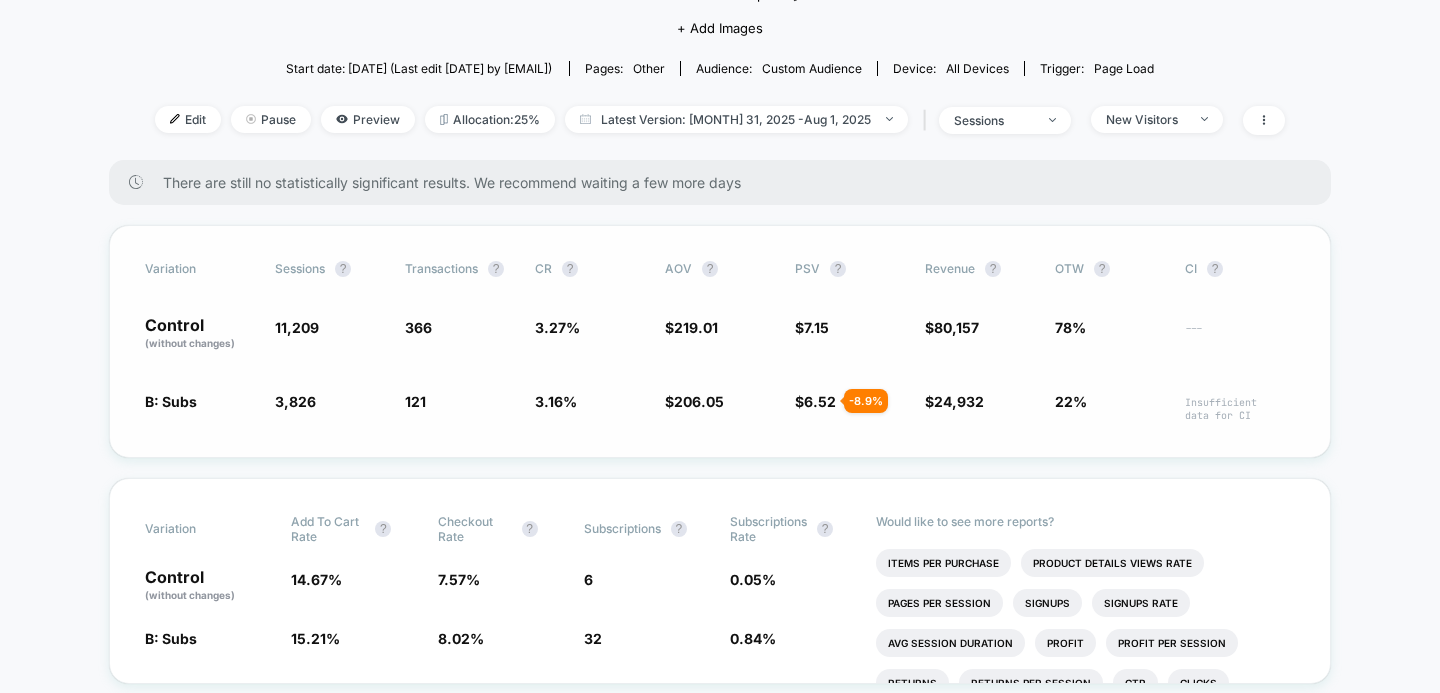 scroll, scrollTop: 241, scrollLeft: 0, axis: vertical 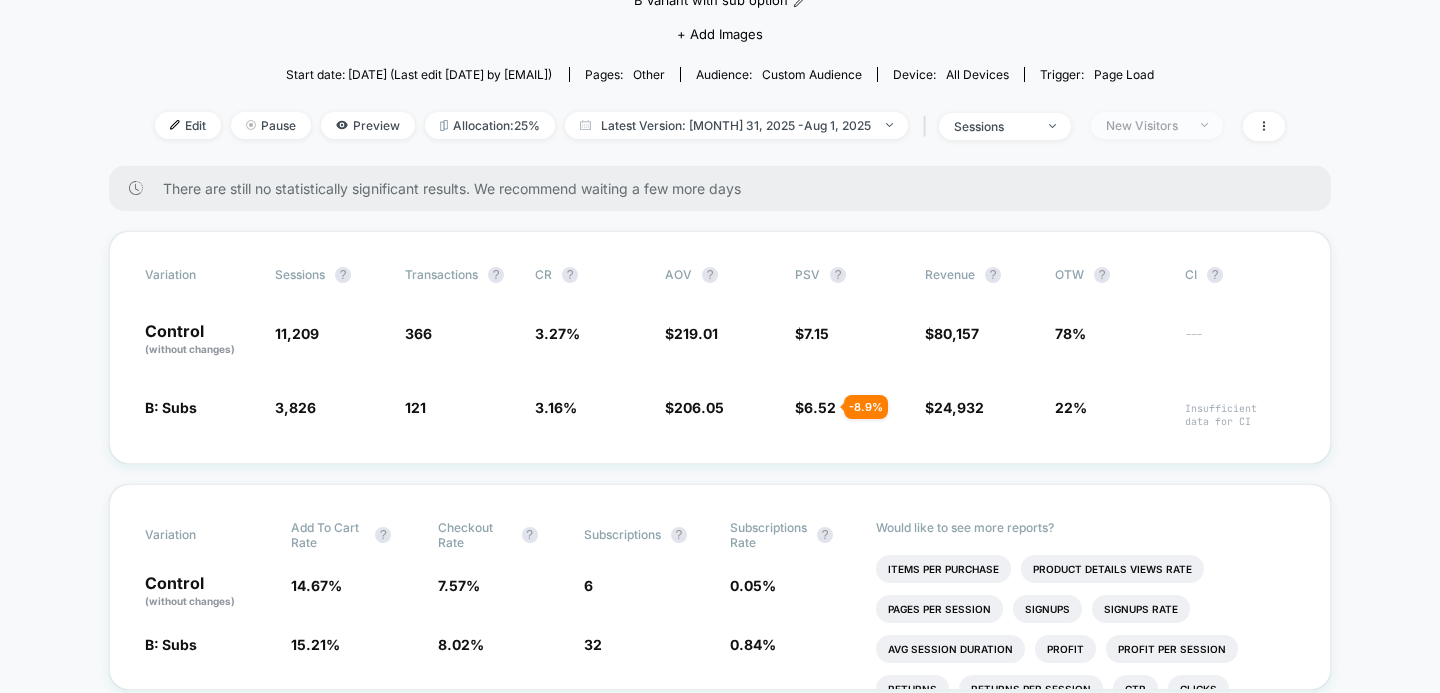 click on "New Visitors" at bounding box center [1146, 125] 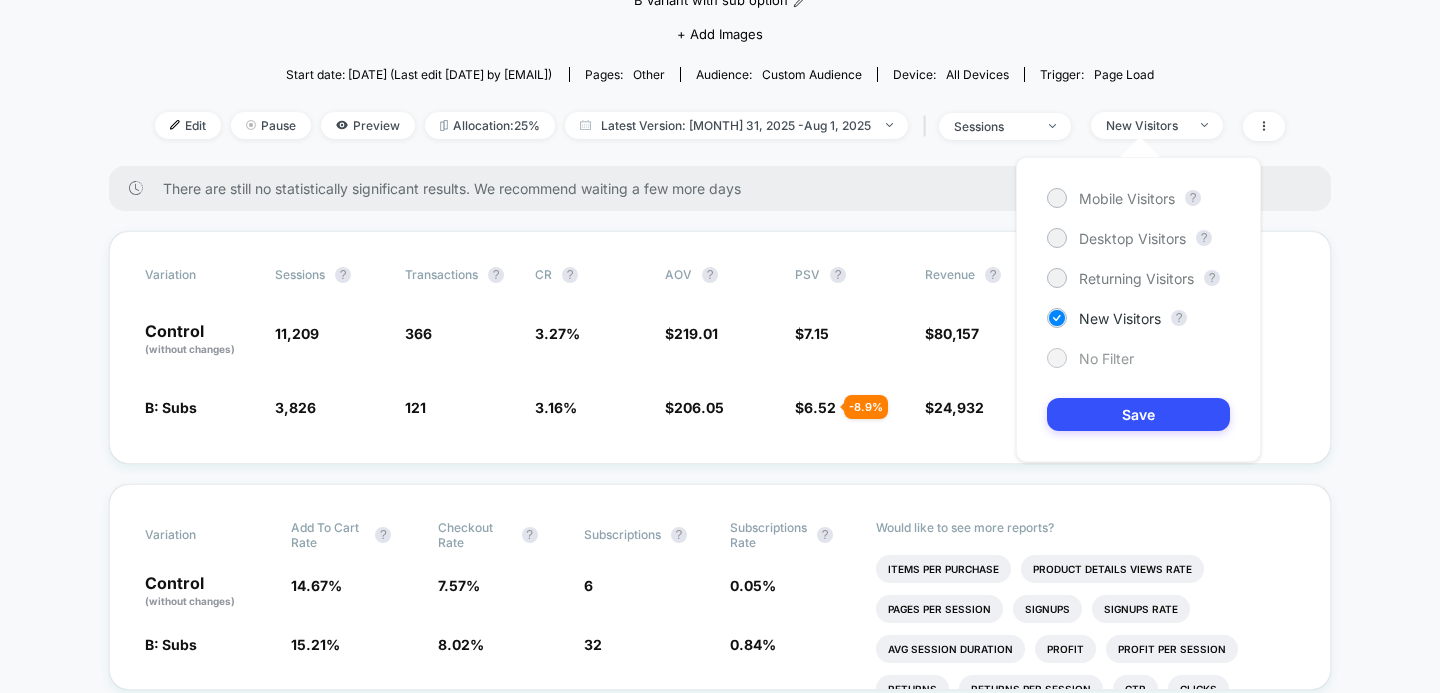 click at bounding box center [1056, 357] 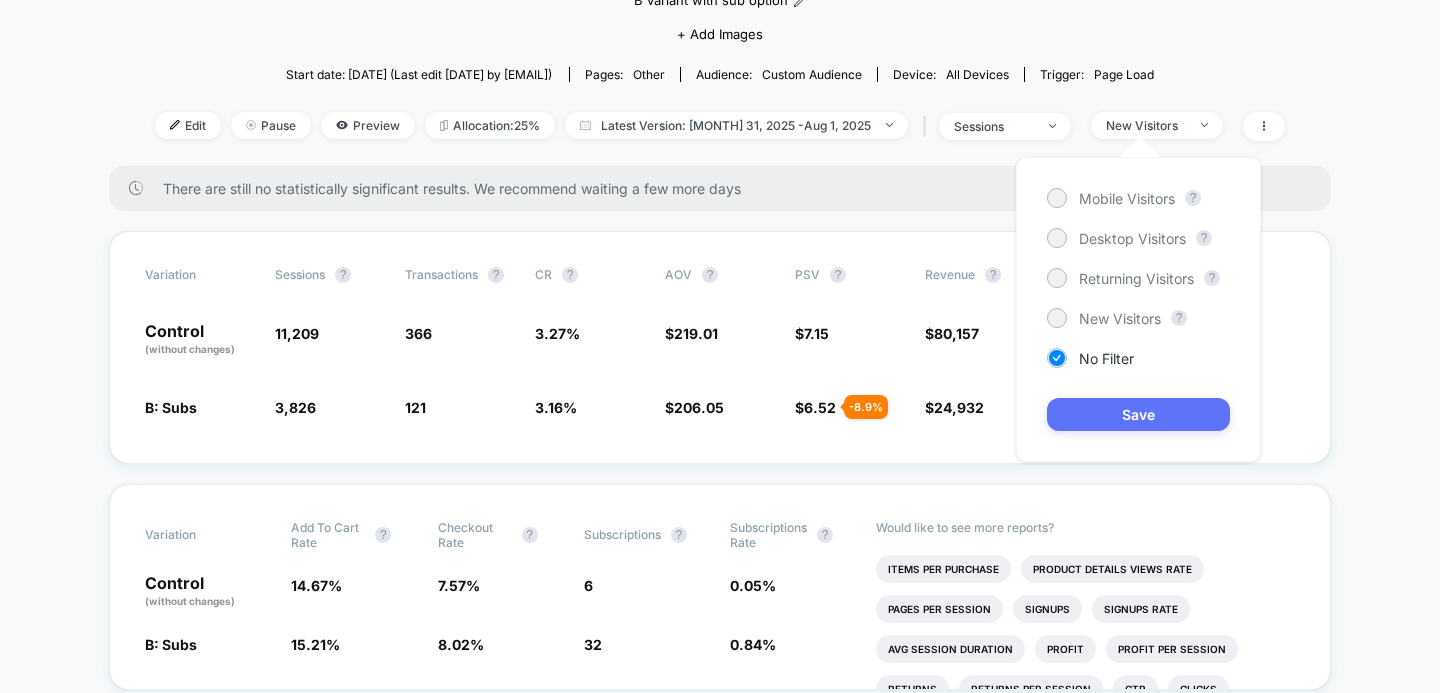 click on "Save" at bounding box center [1138, 414] 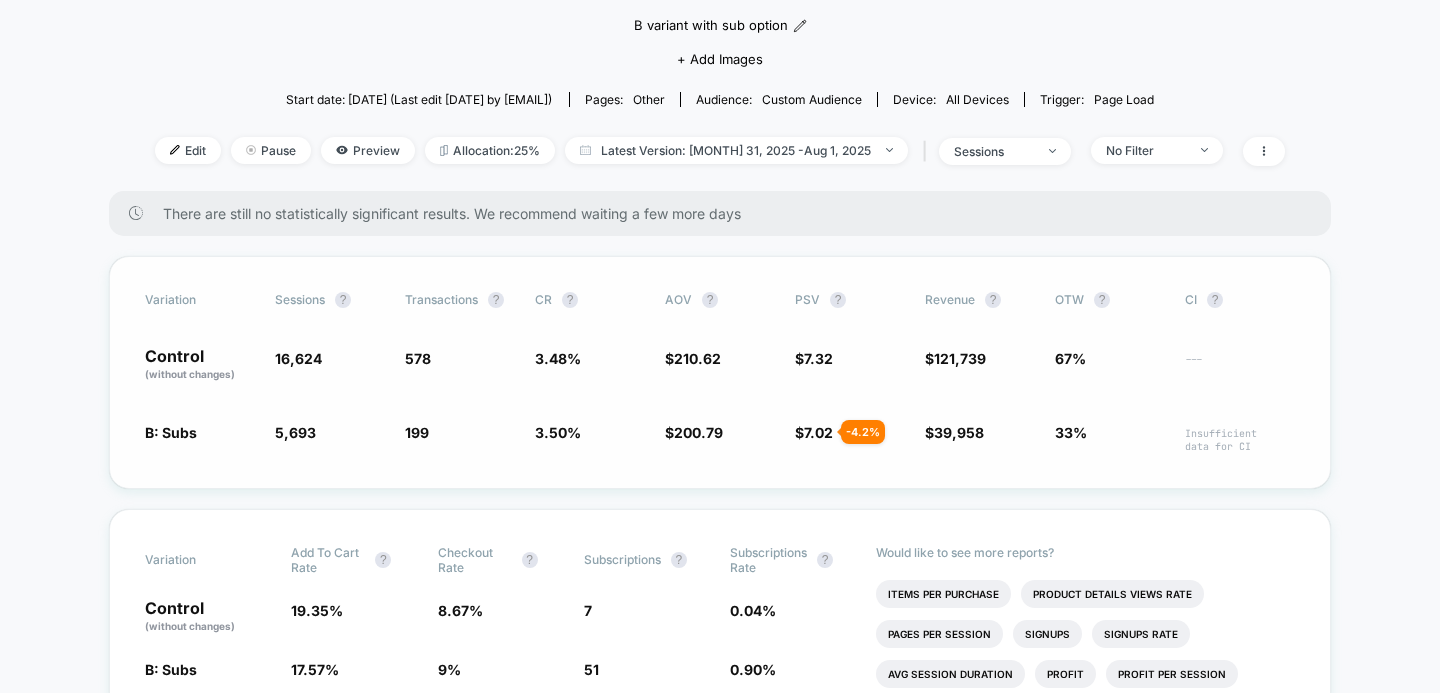 scroll, scrollTop: 0, scrollLeft: 0, axis: both 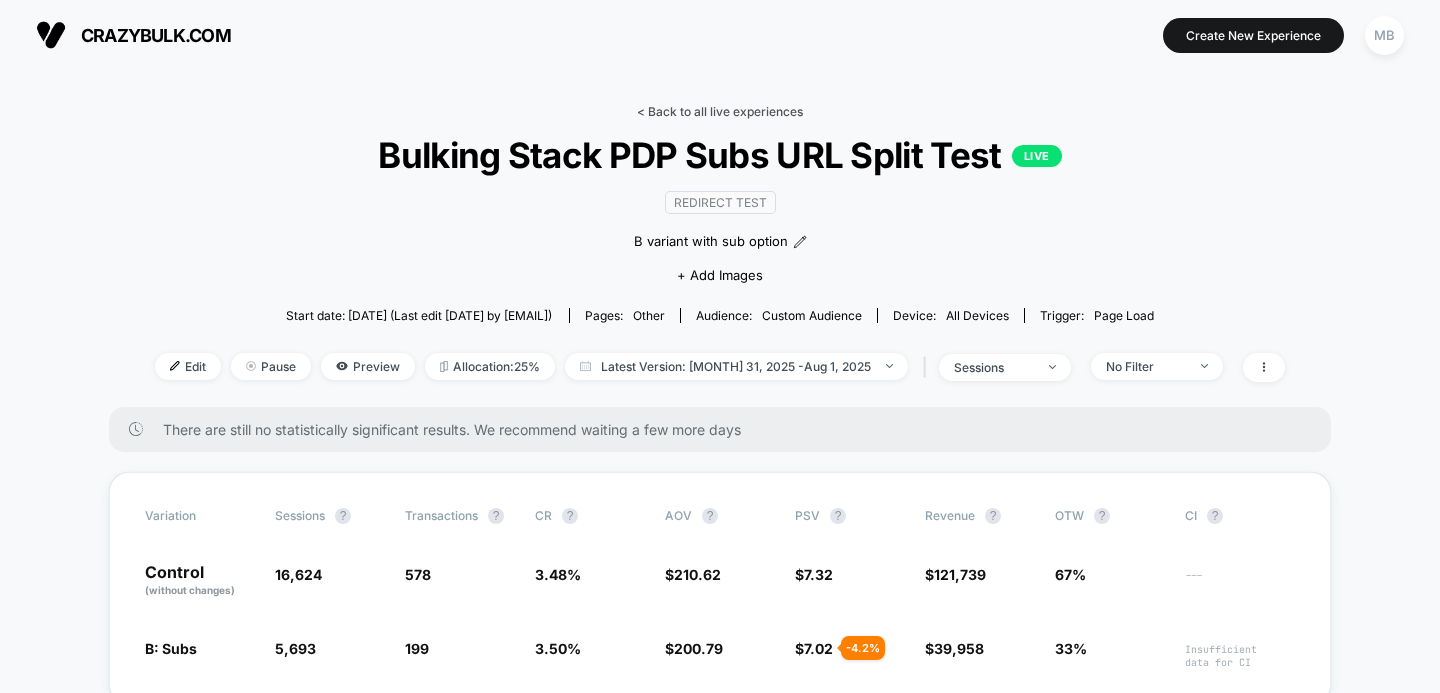click on "< Back to all live experiences" at bounding box center [720, 111] 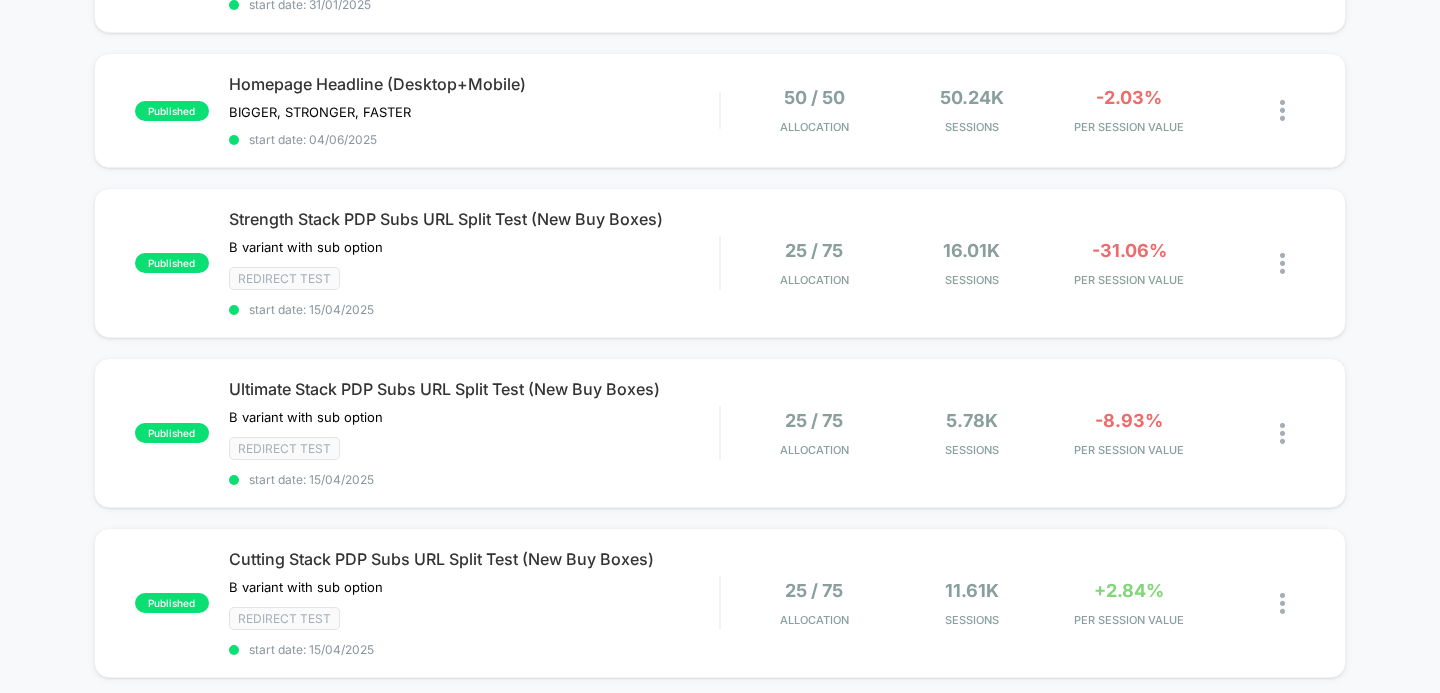 scroll, scrollTop: 342, scrollLeft: 0, axis: vertical 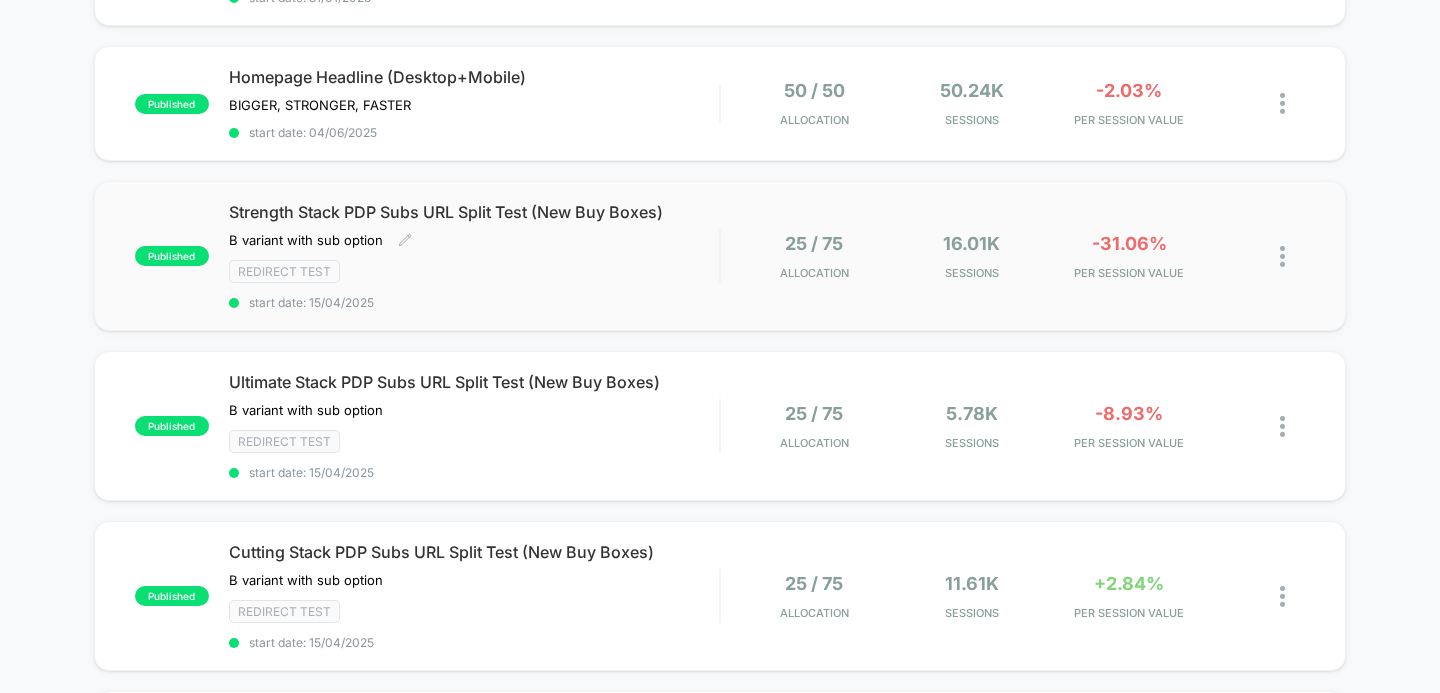 click on "Strength Stack PDP Subs URL Split Test (New Buy Boxes)" at bounding box center [474, 212] 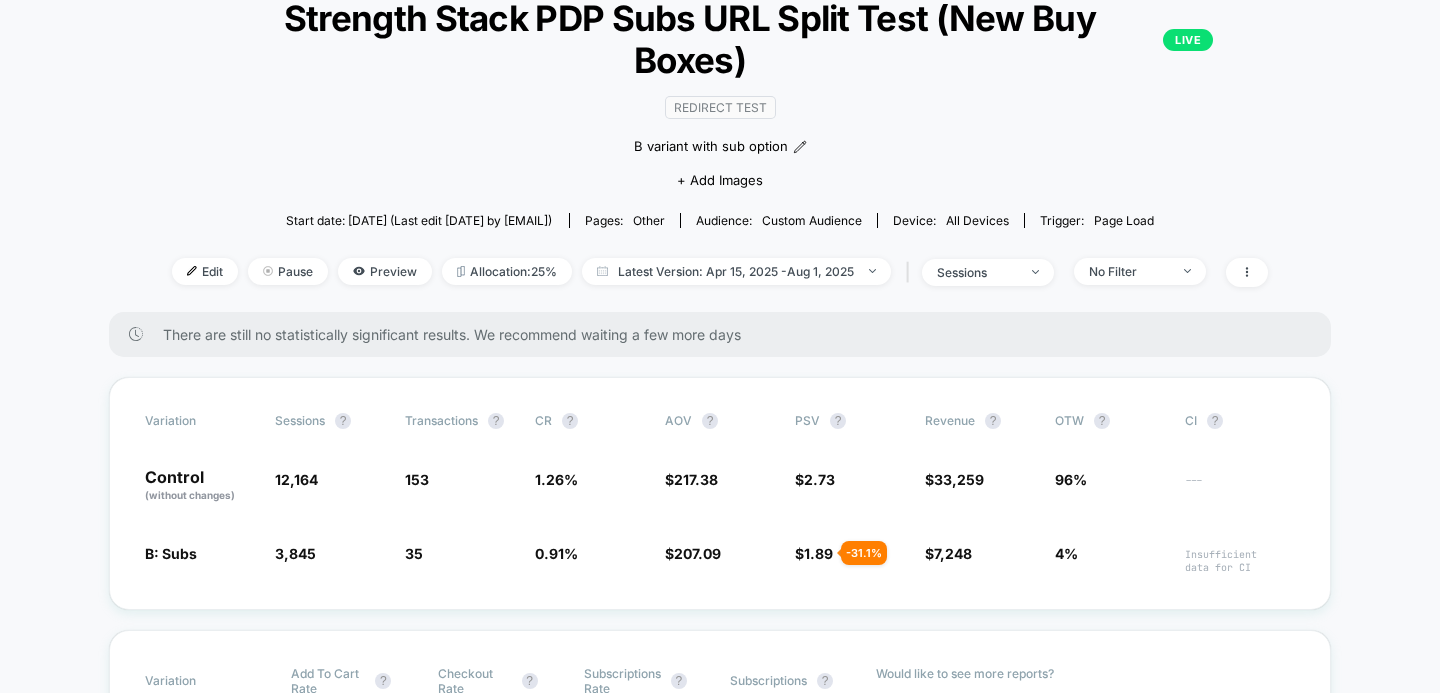 scroll, scrollTop: 132, scrollLeft: 0, axis: vertical 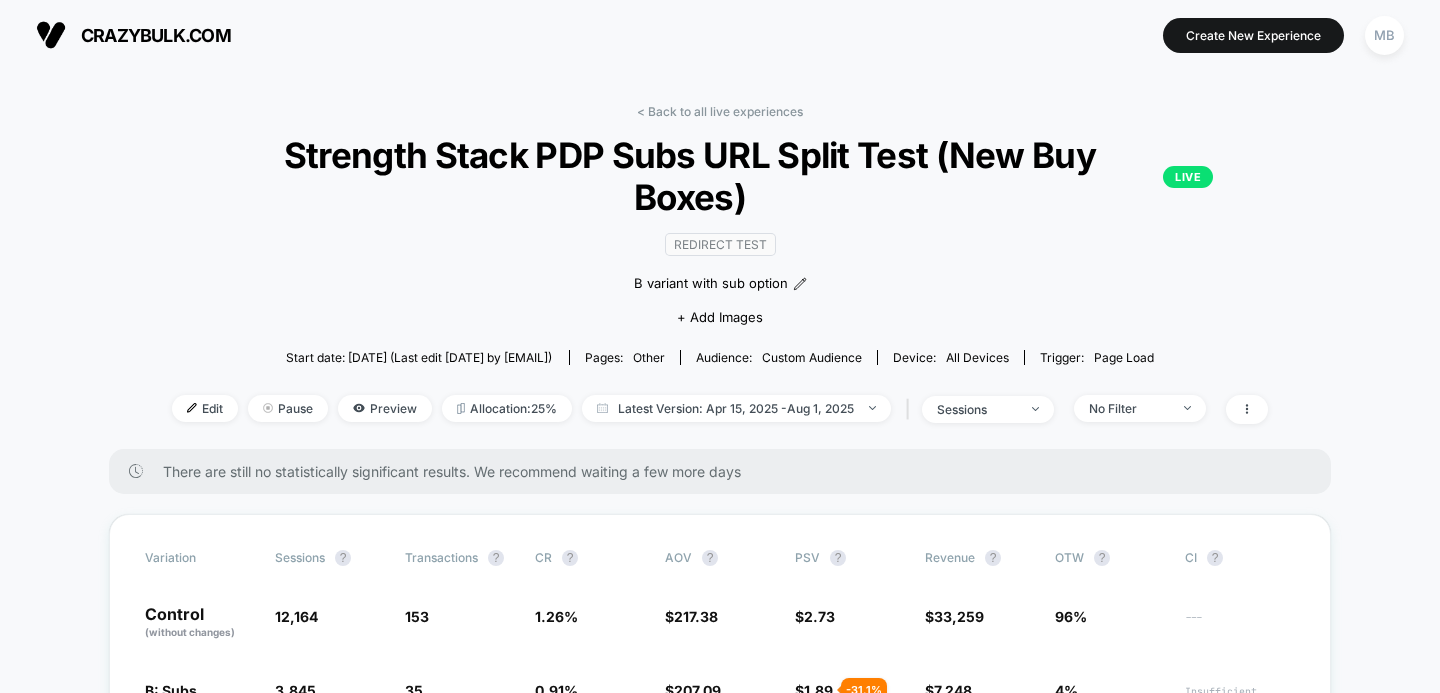 click on "< Back to all live experiences  Strength Stack PDP Subs URL Split Test (New Buy Boxes) LIVE Redirect Test B variant with sub option Click to edit experience details B variant with sub option + Add Images Start date: 15/04/2025 (Last edit 15/04/2025 by [EMAIL]) Pages: other Audience: Custom Audience Device: all devices Trigger: Page Load Edit Pause  Preview Allocation:  25% Latest Version:     Apr 15, 2025    -    Aug 1, 2025 |   sessions   No Filter" at bounding box center [720, 276] 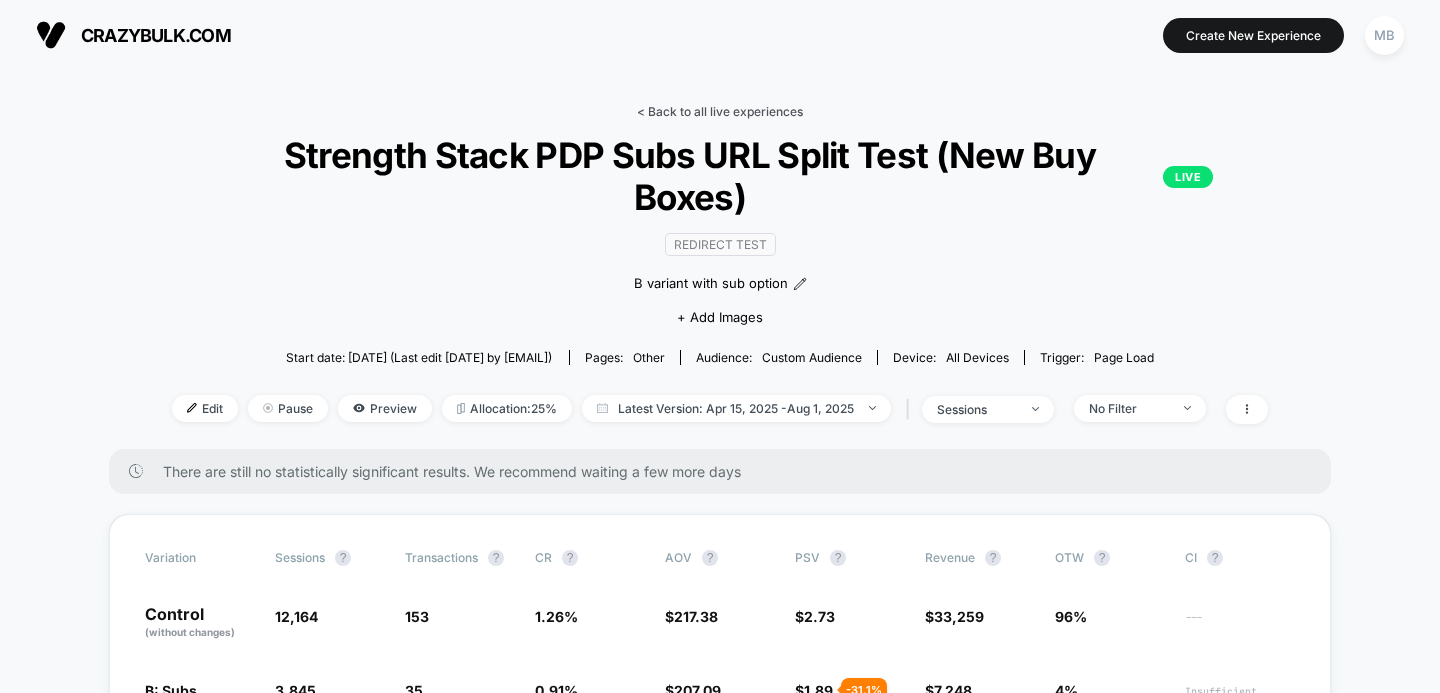 click on "< Back to all live experiences" at bounding box center [720, 111] 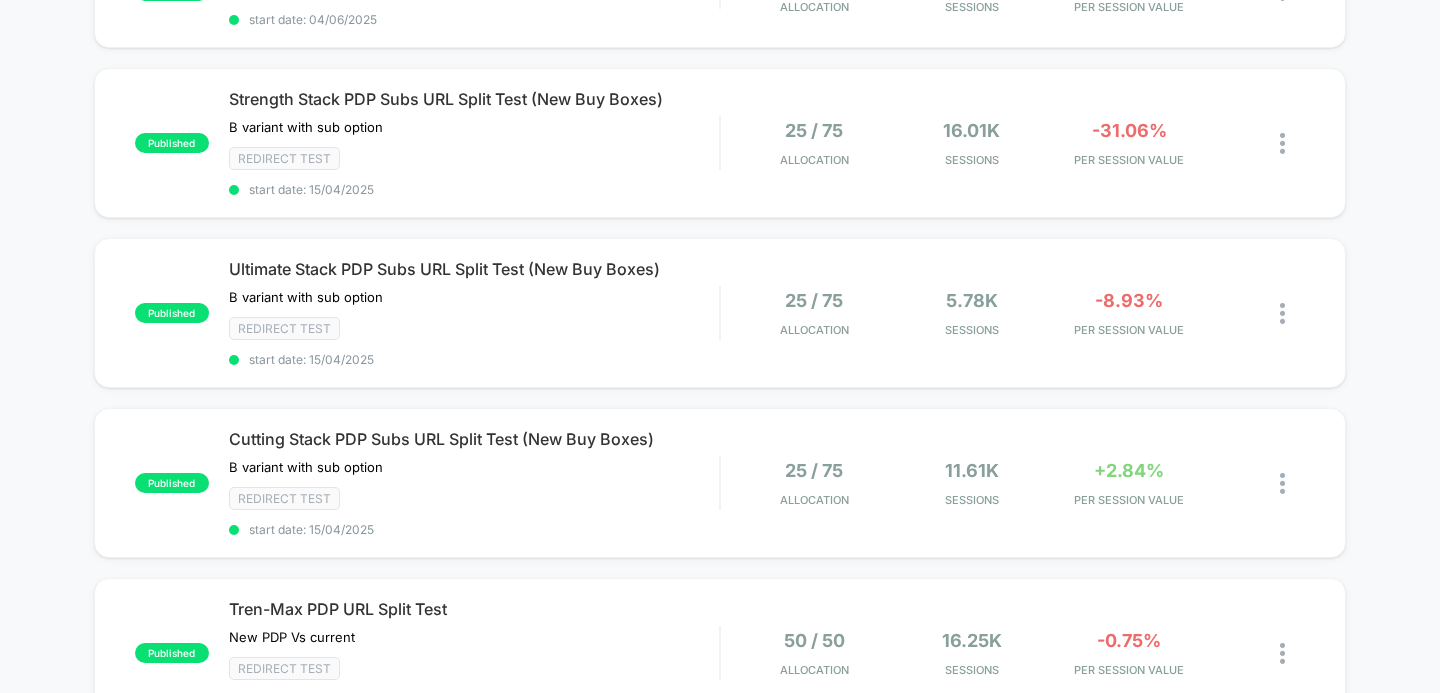 scroll, scrollTop: 459, scrollLeft: 0, axis: vertical 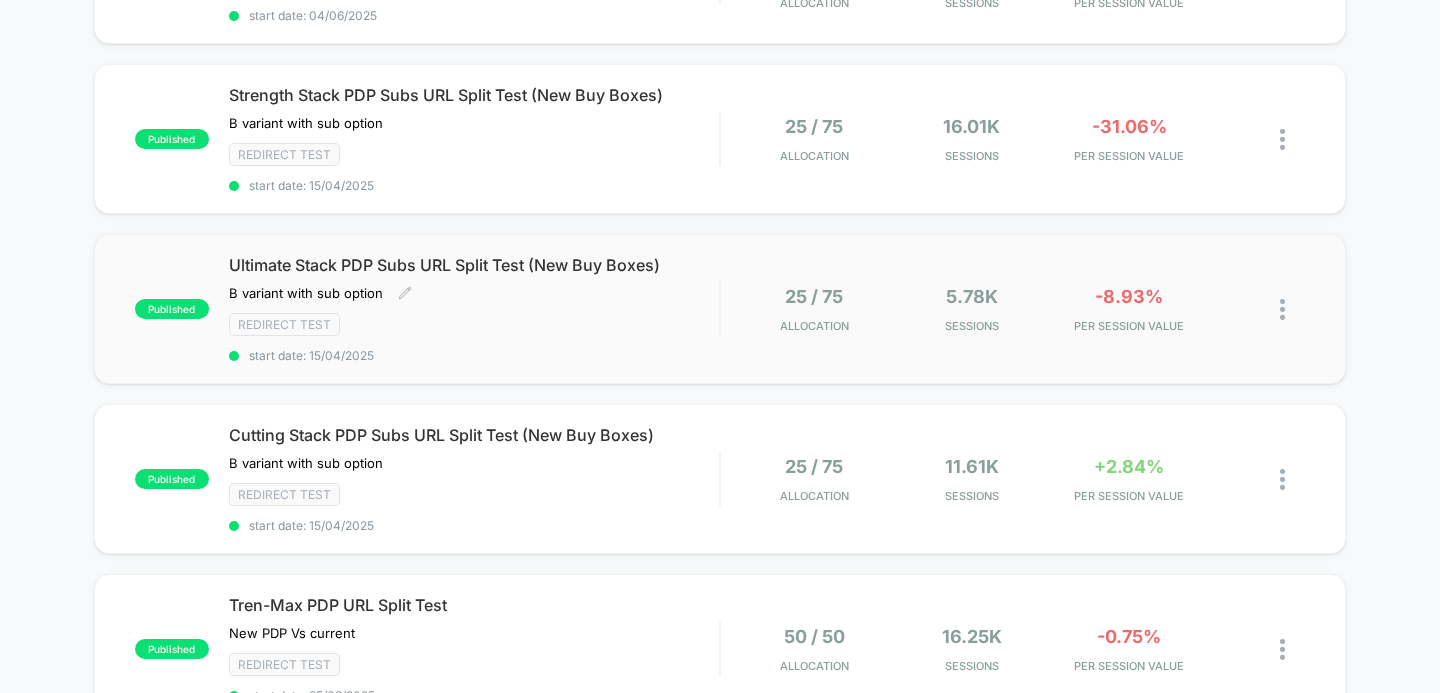 click on "Ultimate Stack PDP Subs URL Split Test (New Buy Boxes)" at bounding box center [474, 265] 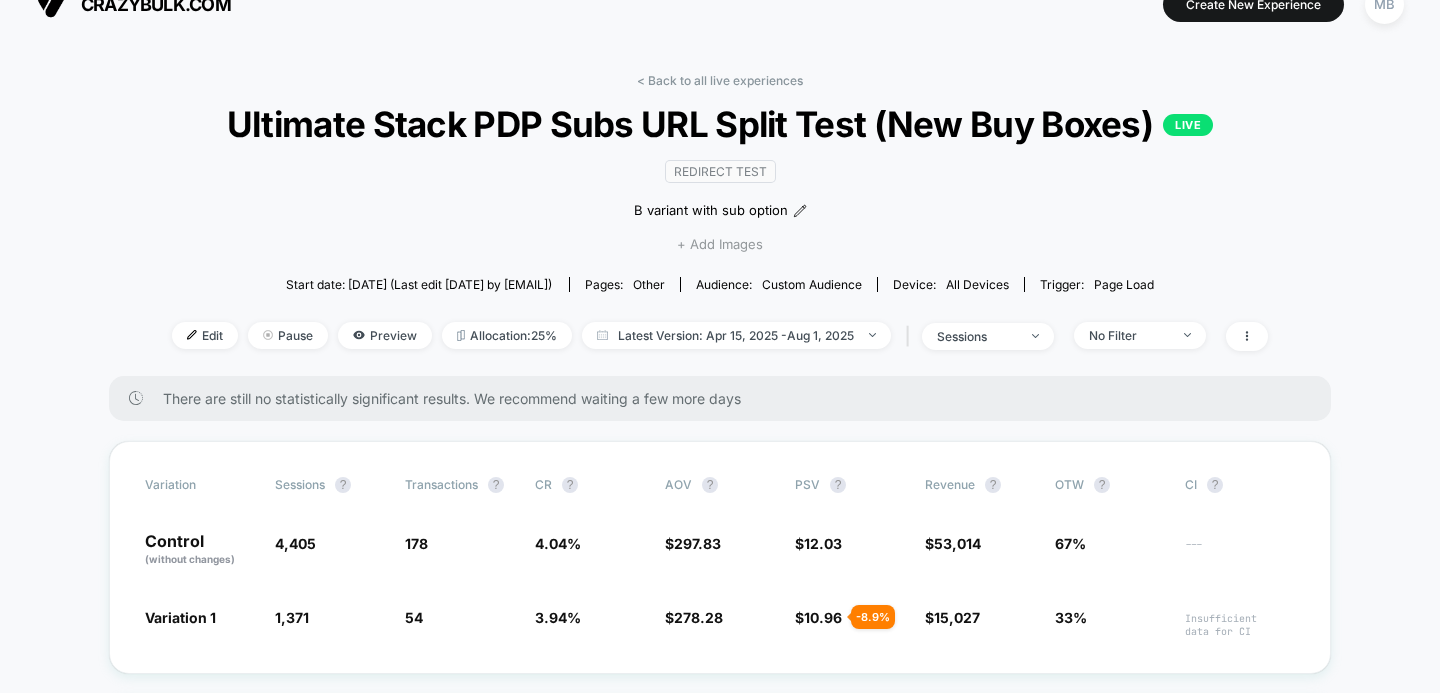 scroll, scrollTop: 30, scrollLeft: 0, axis: vertical 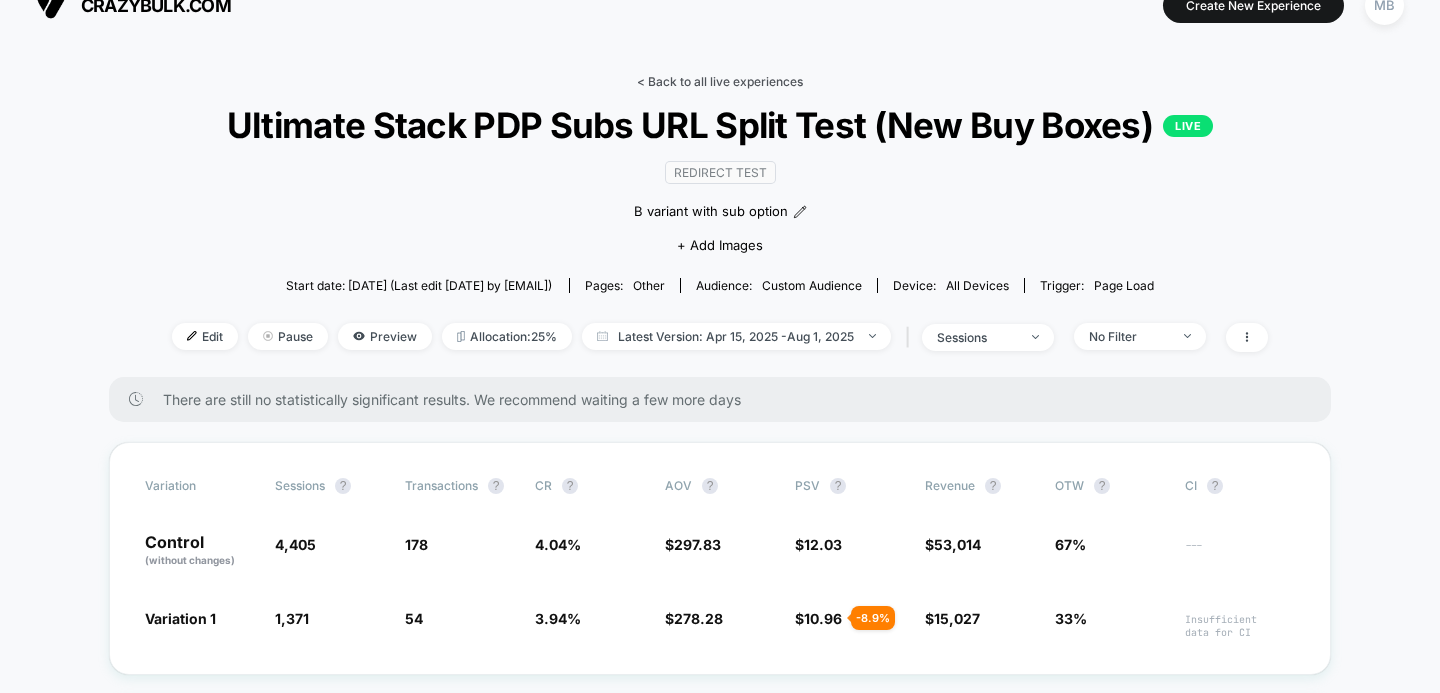 click on "< Back to all live experiences" at bounding box center [720, 81] 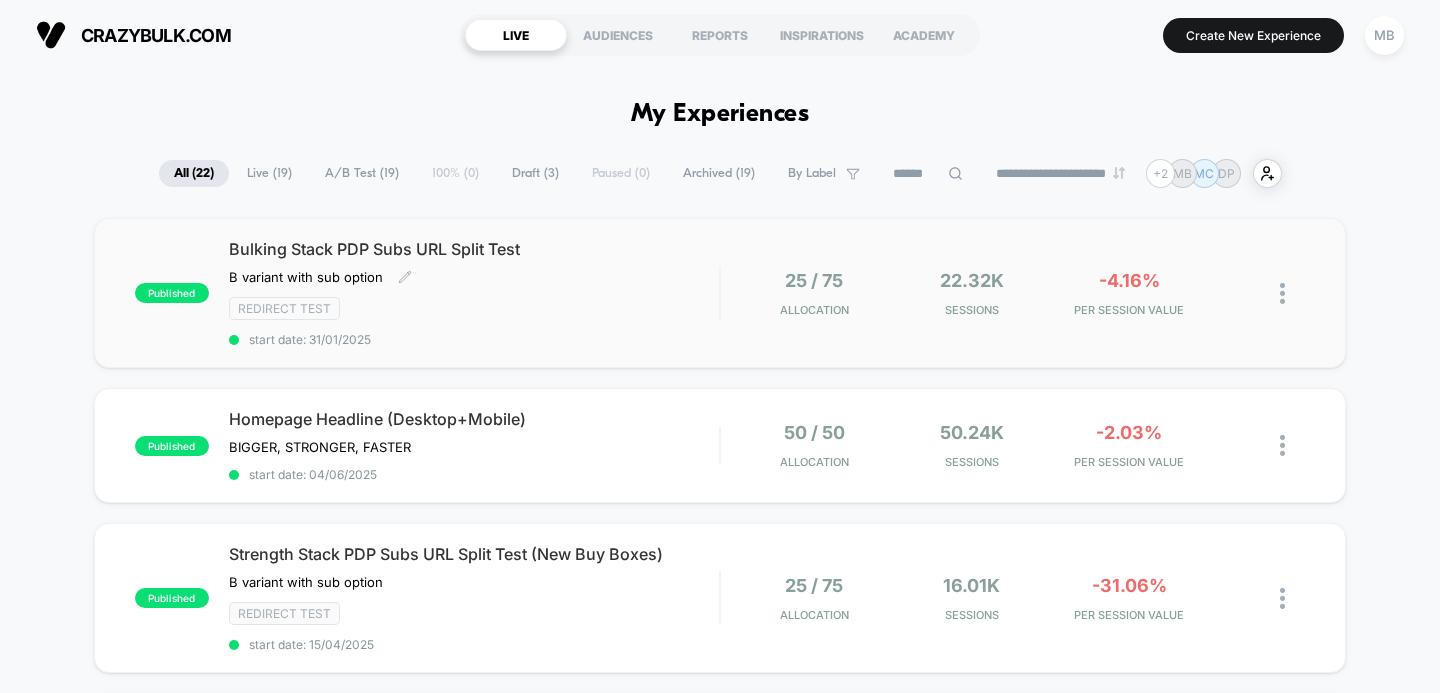 click on "Bulking Stack PDP Subs URL Split Test B variant with sub option Click to edit experience details B variant with sub option Redirect Test start date: [DATE]" at bounding box center [474, 293] 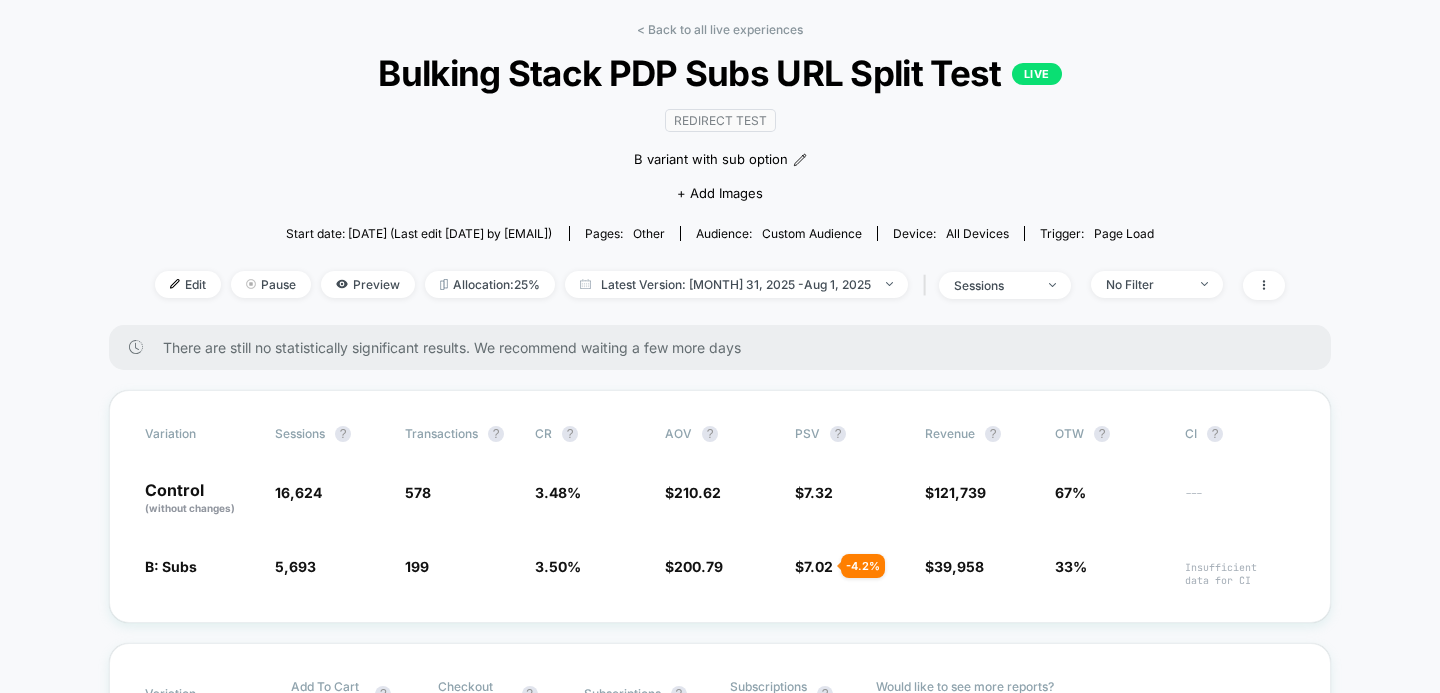 scroll, scrollTop: 22, scrollLeft: 0, axis: vertical 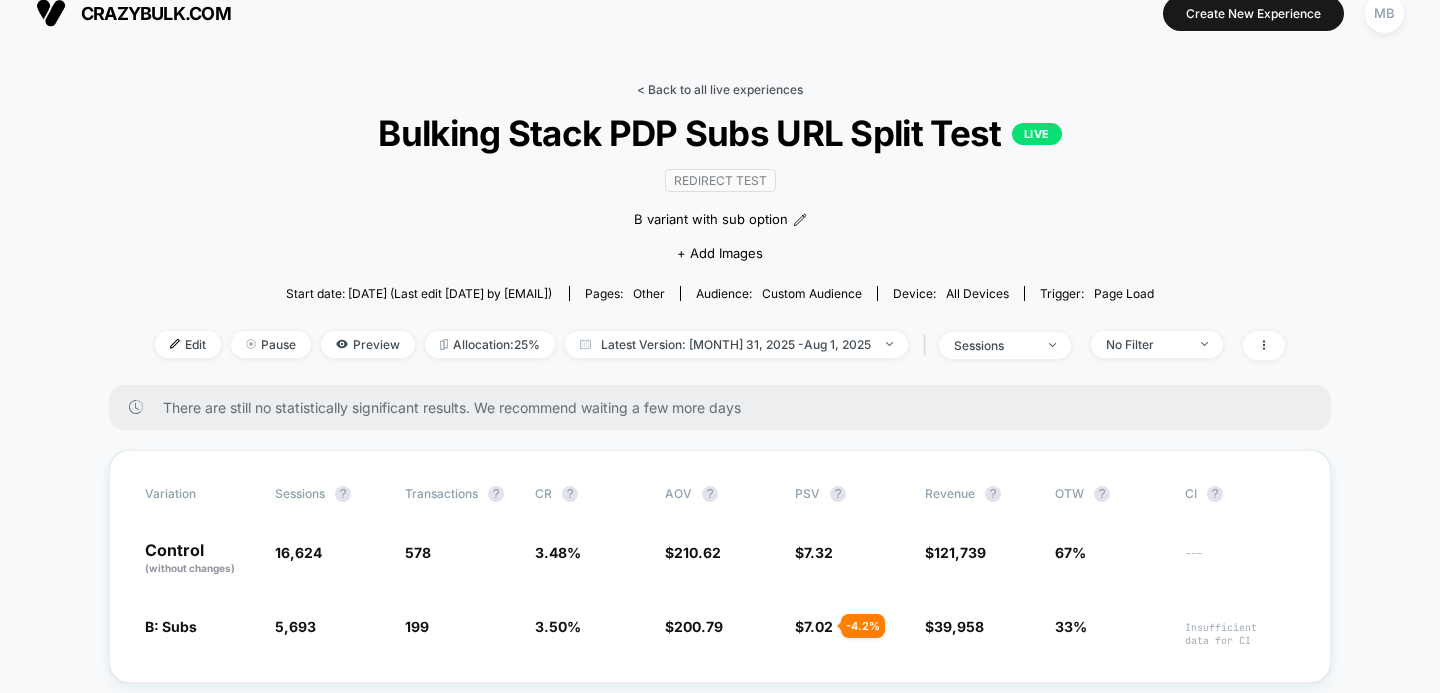 click on "< Back to all live experiences" at bounding box center (720, 89) 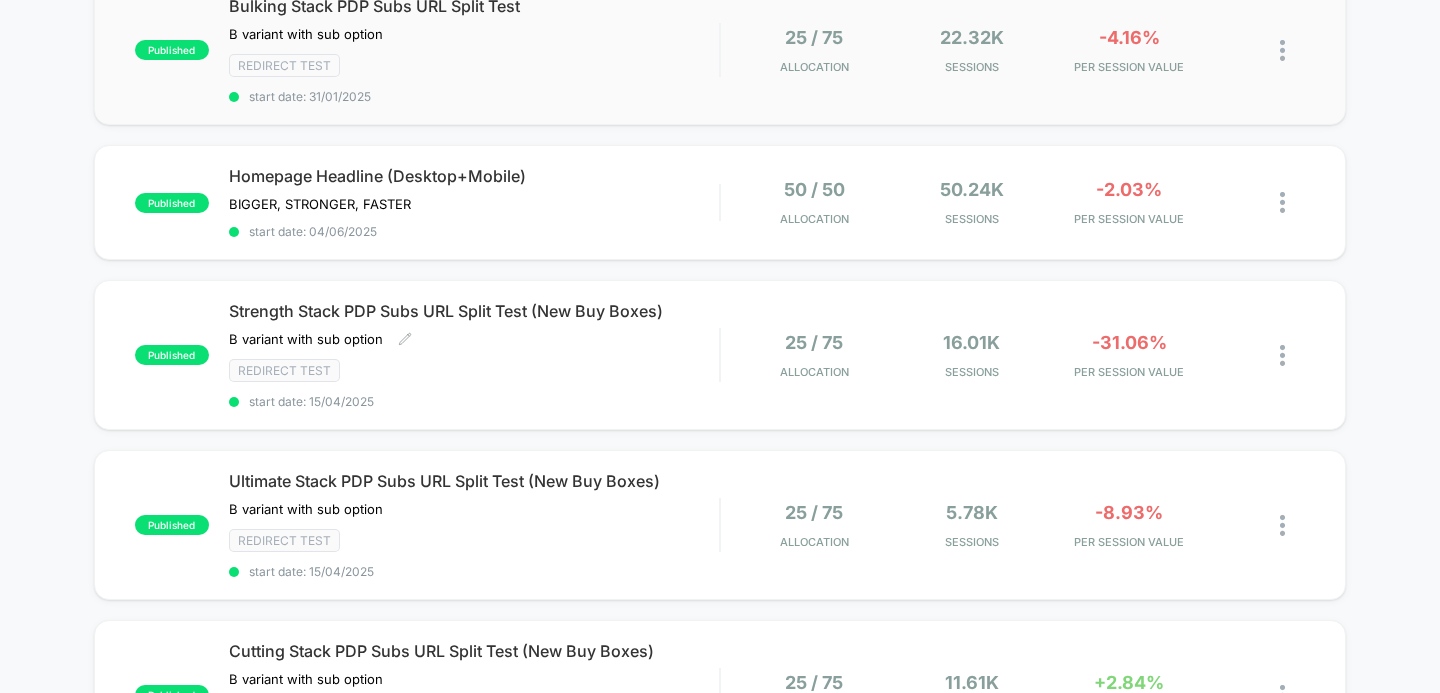 scroll, scrollTop: 245, scrollLeft: 0, axis: vertical 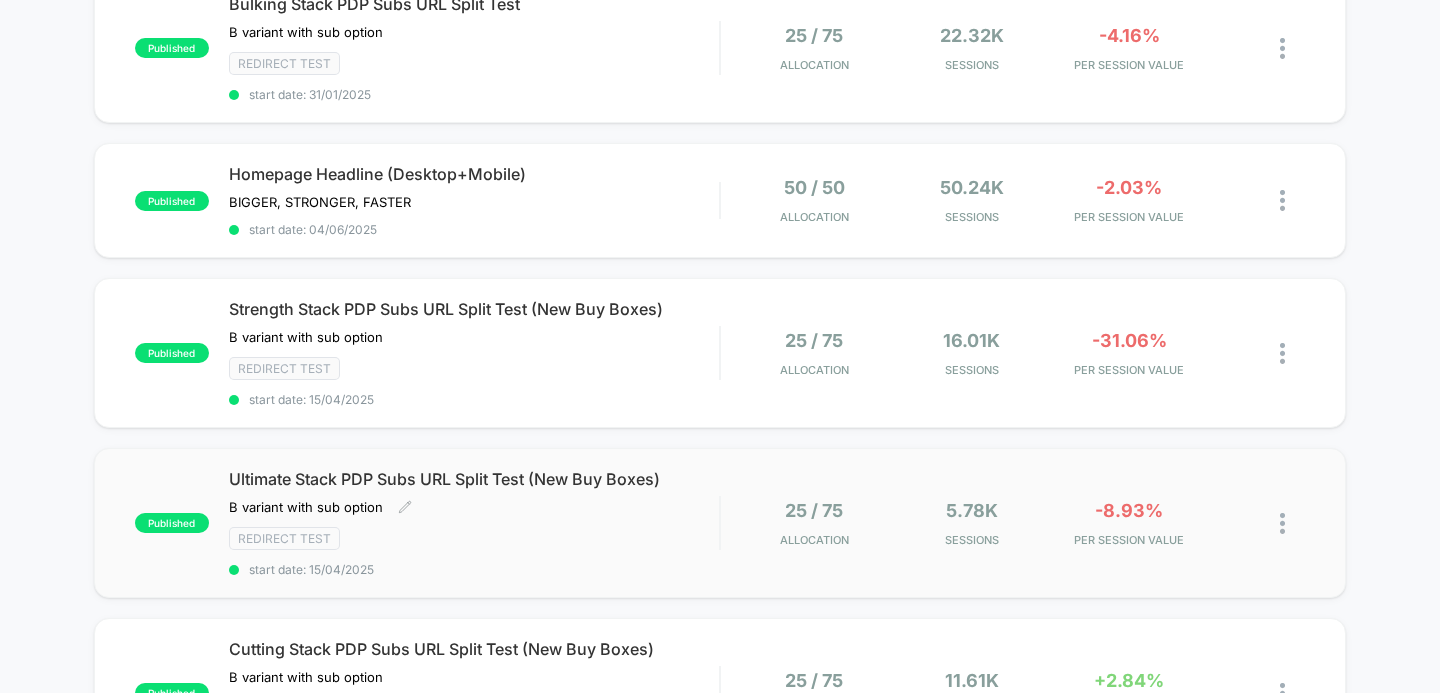 click on "Ultimate Stack PDP Subs URL Split Test (New Buy Boxes)" at bounding box center [474, 479] 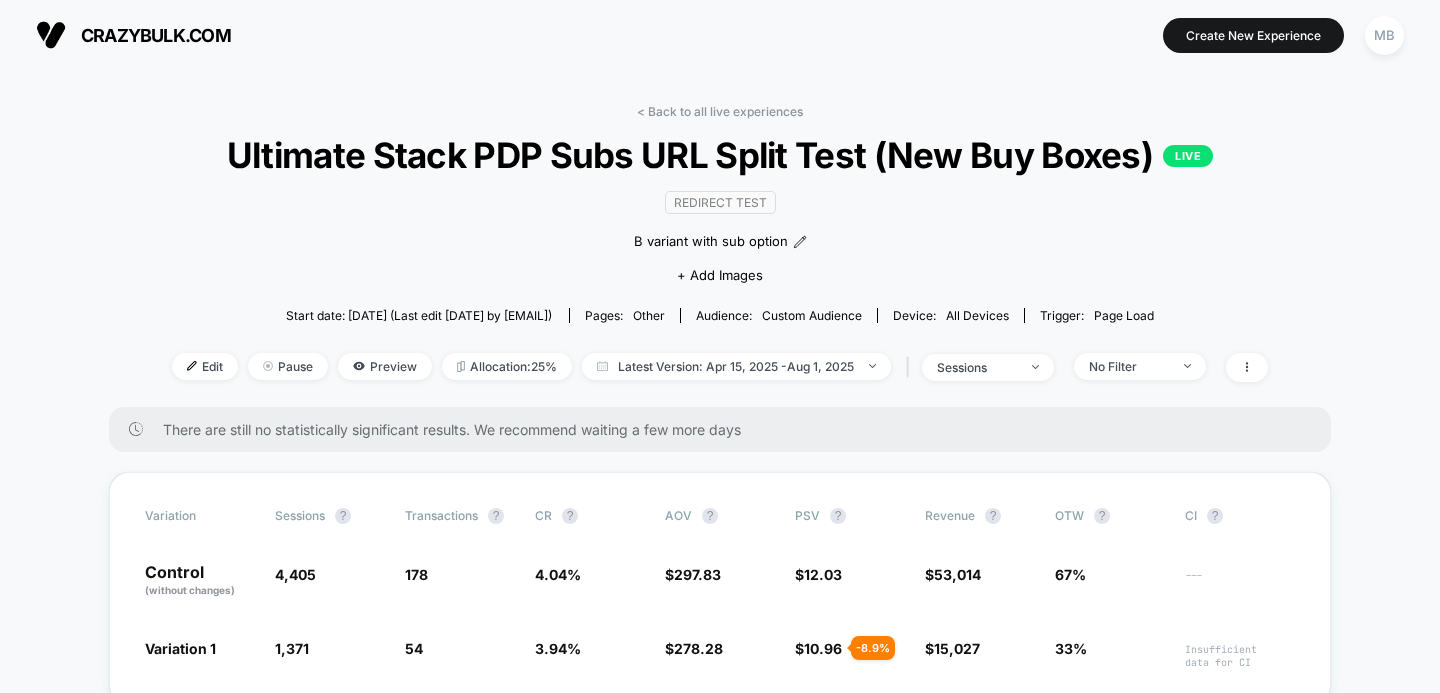 click on "< Back to all live experiences  Ultimate Stack PDP Subs URL Split Test (New Buy Boxes) LIVE Redirect Test B variant with sub option Click to edit experience details B variant with sub option + Add Images Start date: 15/04/2025 (Last edit 15/04/2025 by [EMAIL]) Pages: other Audience: Custom Audience Device: all devices Trigger: Page Load Edit Pause  Preview Allocation:  25% Latest Version:     Apr 15, 2025    -    Aug 1, 2025 |   sessions   No Filter There are still no statistically significant results. We recommend waiting a few more days Variation Sessions ? Transactions ? CR ? AOV ? PSV ? Revenue ? OTW ? CI ? Control (without changes) 4,405 178 4.04 % $ 297.83 $ 12.03 $ 53,014 67% --- Variation 1 1,371 - 68.9 % 54 - 2.5 % 3.94 % - 2.5 % $ 278.28 - 6.6 % $ 10.96 - 8.9 % $ 15,027 - 8.9 % 33% Insufficient  data for CI Variation Add To Cart Rate ? Checkout Rate ? Subscriptions Rate ? Subscriptions ? Control (without changes) 19.41 % 9.60 % 0.09 % 4 Variation 1 19.91 % + 2.6 % 9.70 % + 1" at bounding box center [720, 3986] 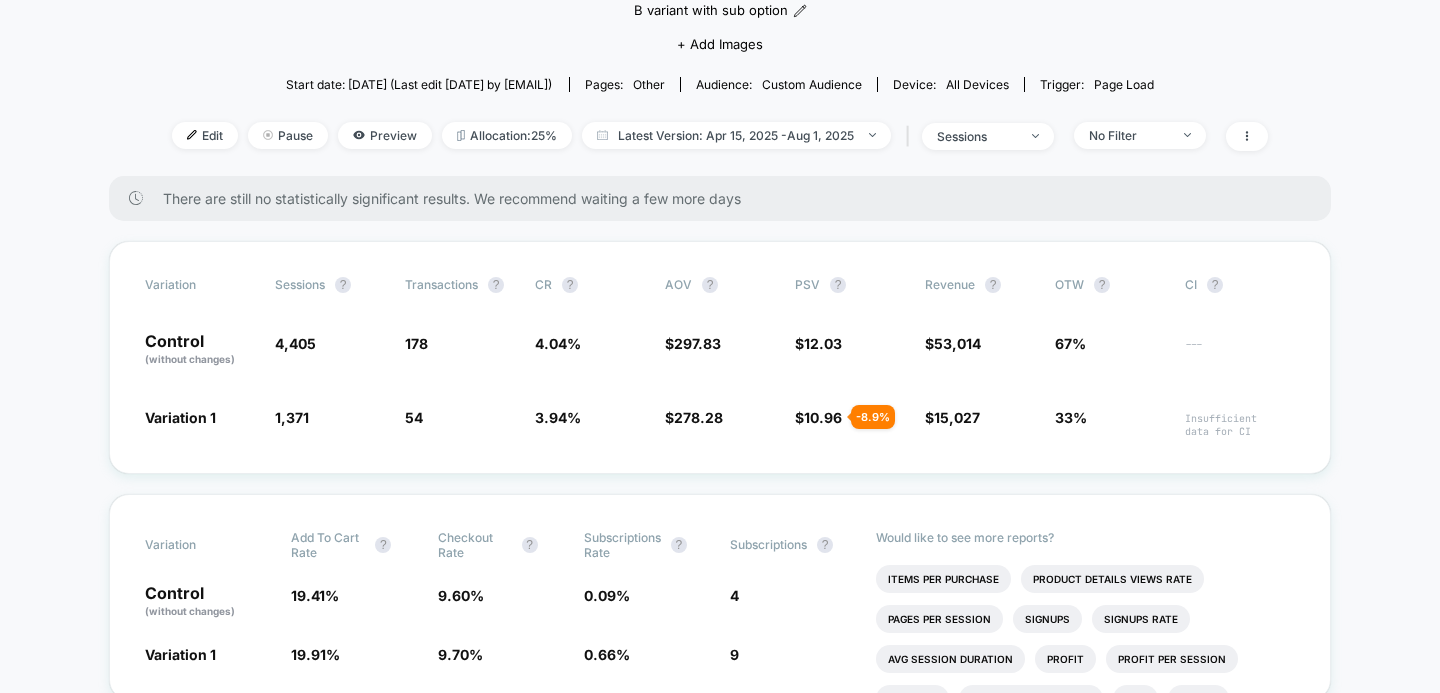scroll, scrollTop: 344, scrollLeft: 0, axis: vertical 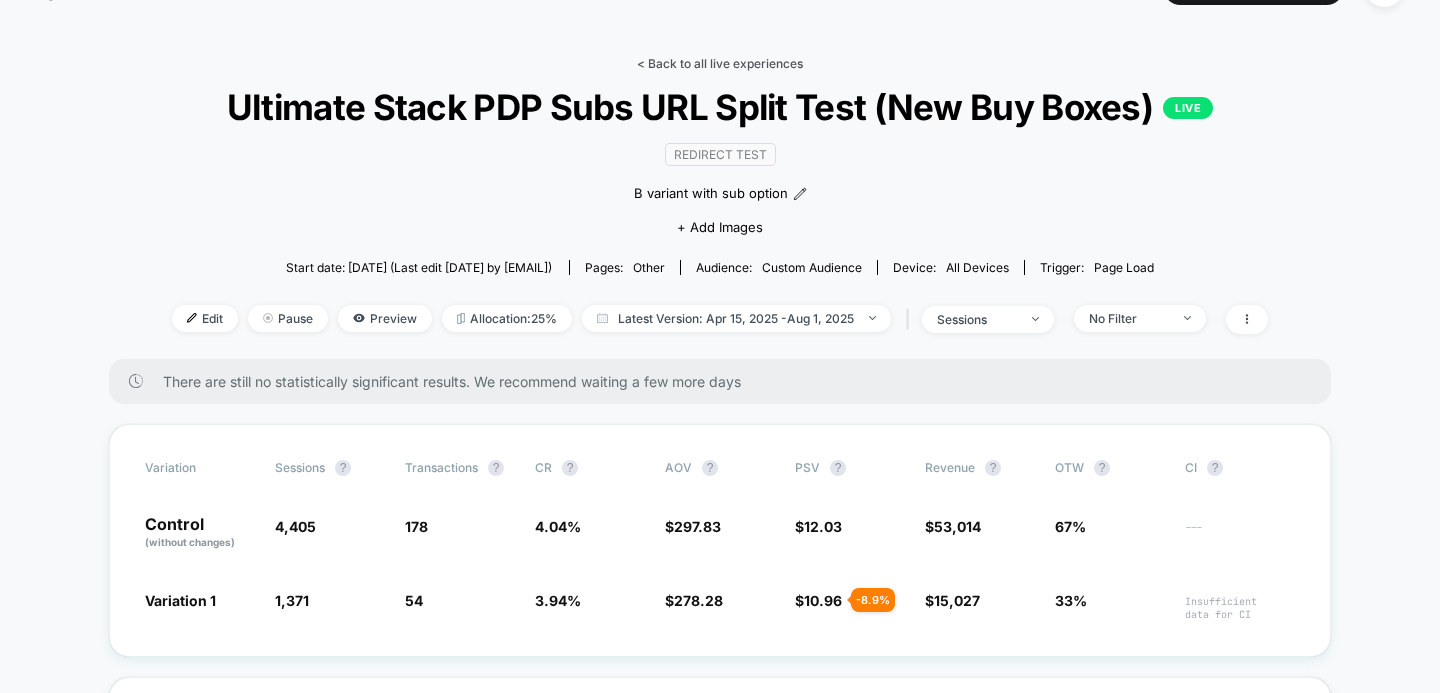 click on "< Back to all live experiences" at bounding box center [720, 63] 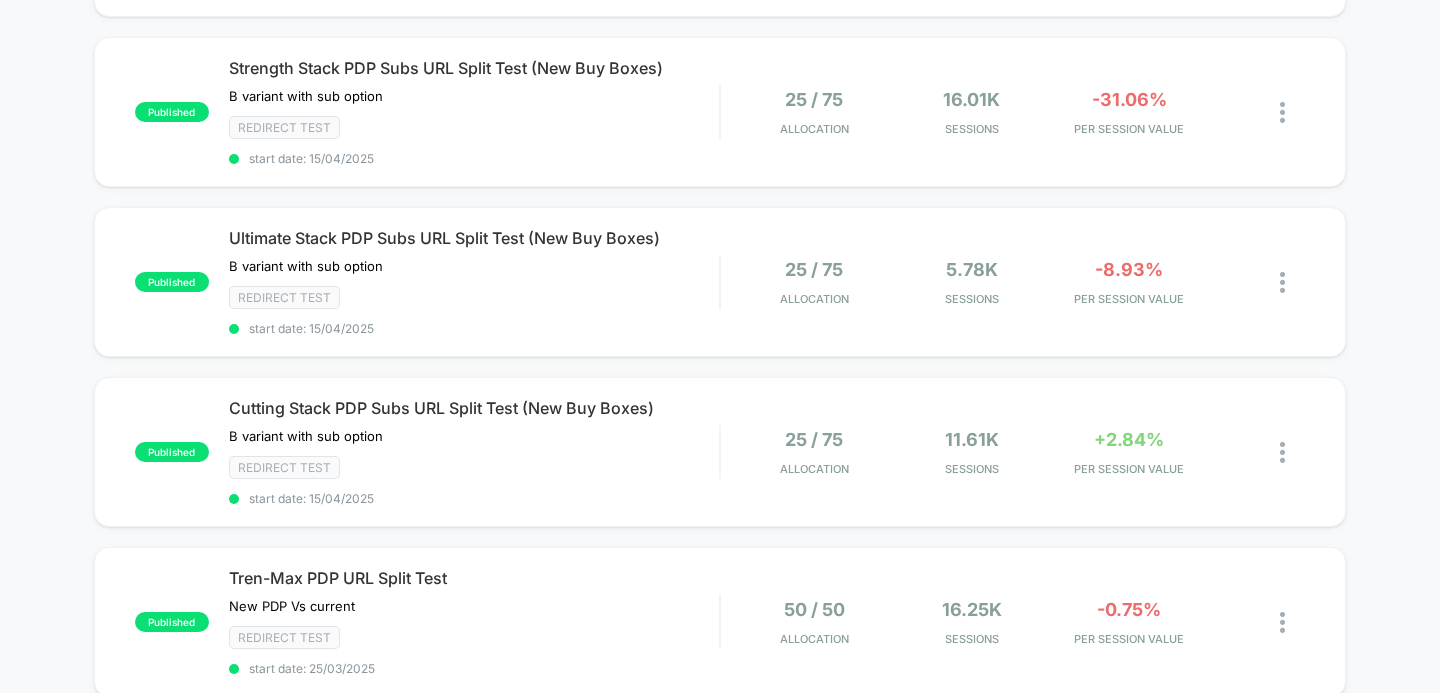scroll, scrollTop: 531, scrollLeft: 0, axis: vertical 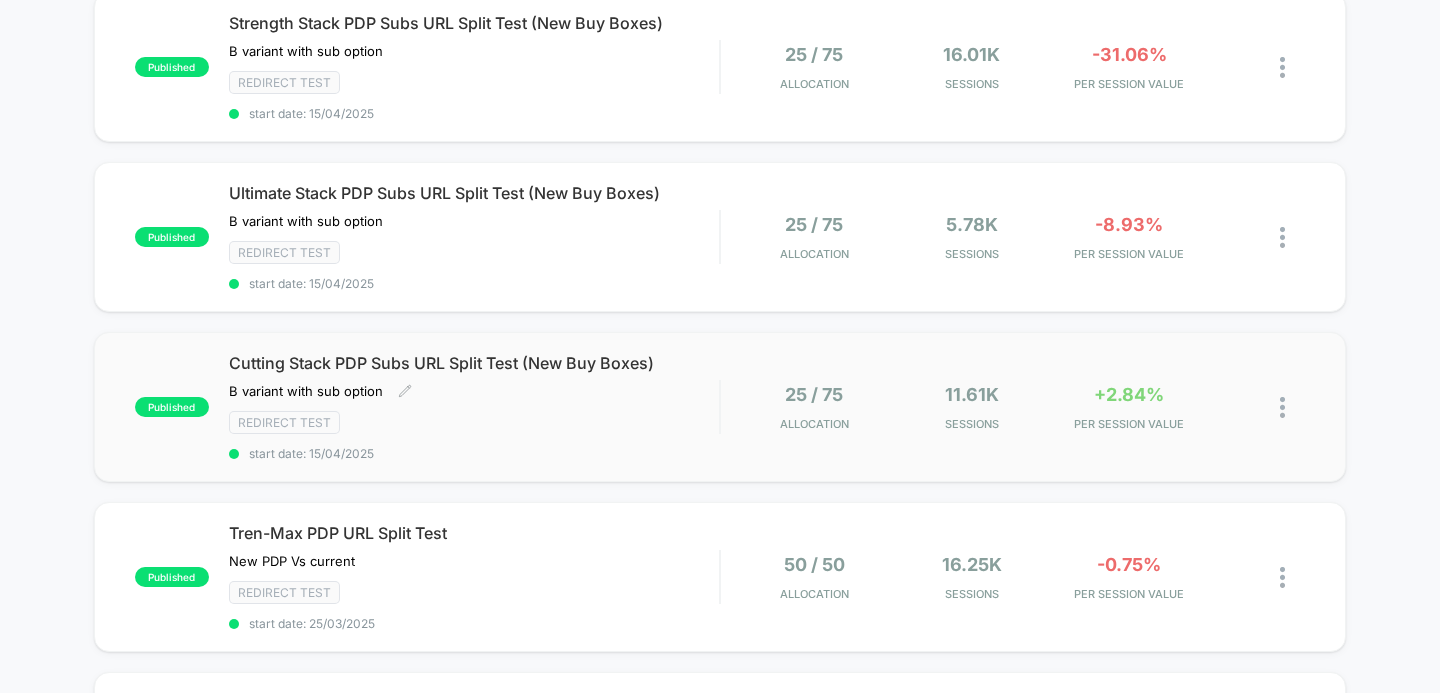 click on "Cutting Stack PDP Subs URL Split Test (New Buy Boxes)" at bounding box center (474, 363) 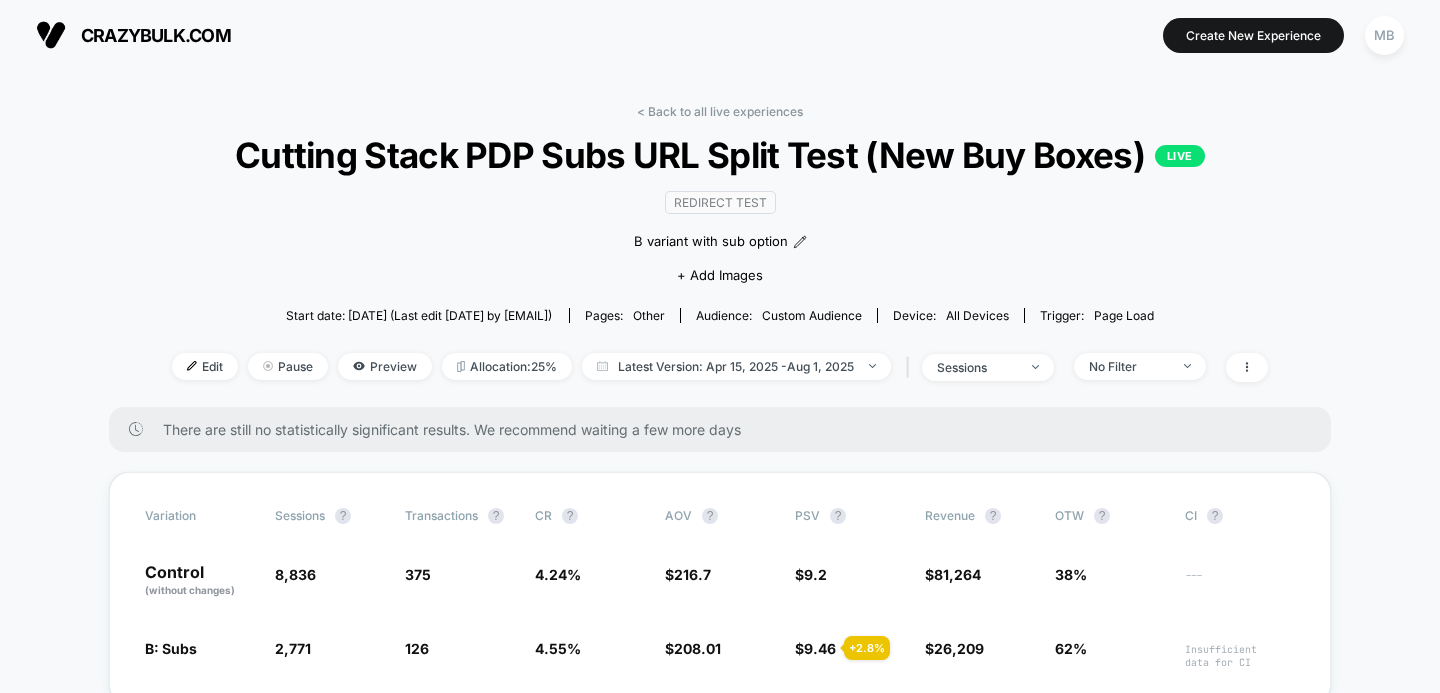 click on "< Back to all live experiences  Cutting Stack PDP Subs URL Split Test (New Buy Boxes) LIVE Redirect Test B variant with sub option Click to edit experience details B variant with sub option + Add Images Start date: [DATE] (Last edit [DATE] by [EMAIL]) Pages: other Audience: Custom Audience Device: all devices Trigger: Page Load Edit Pause  Preview Allocation:  25% Latest Version:     Apr 15, 2025    -    Aug 1, 2025 |   sessions   No Filter There are still no statistically significant results. We recommend waiting a few more days Variation Sessions ? Transactions ? CR ? AOV ? PSV ? Revenue ? OTW ? CI ? Control (without changes) 8,836 375 4.24 % $ 216.7 $ 9.2 $ 81,264 38% --- B: Subs 2,771 - 68.6 % 126 + 7.1 % 4.55 % + 7.1 % $ 208.01 - 4 % $ 9.46 + 2.8 % $ 26,209 + 2.8 % 62% Insufficient  data for CI Variation Add To Cart Rate ? Checkout Rate ? Subscriptions ? Subscriptions Rate ? Control (without changes) 17.39 % 9.50 % 5 0.06 % B: Subs 19.23 % + 10.6 % 10.14 % + 6.8 % 23 + 1k" at bounding box center (720, 4004) 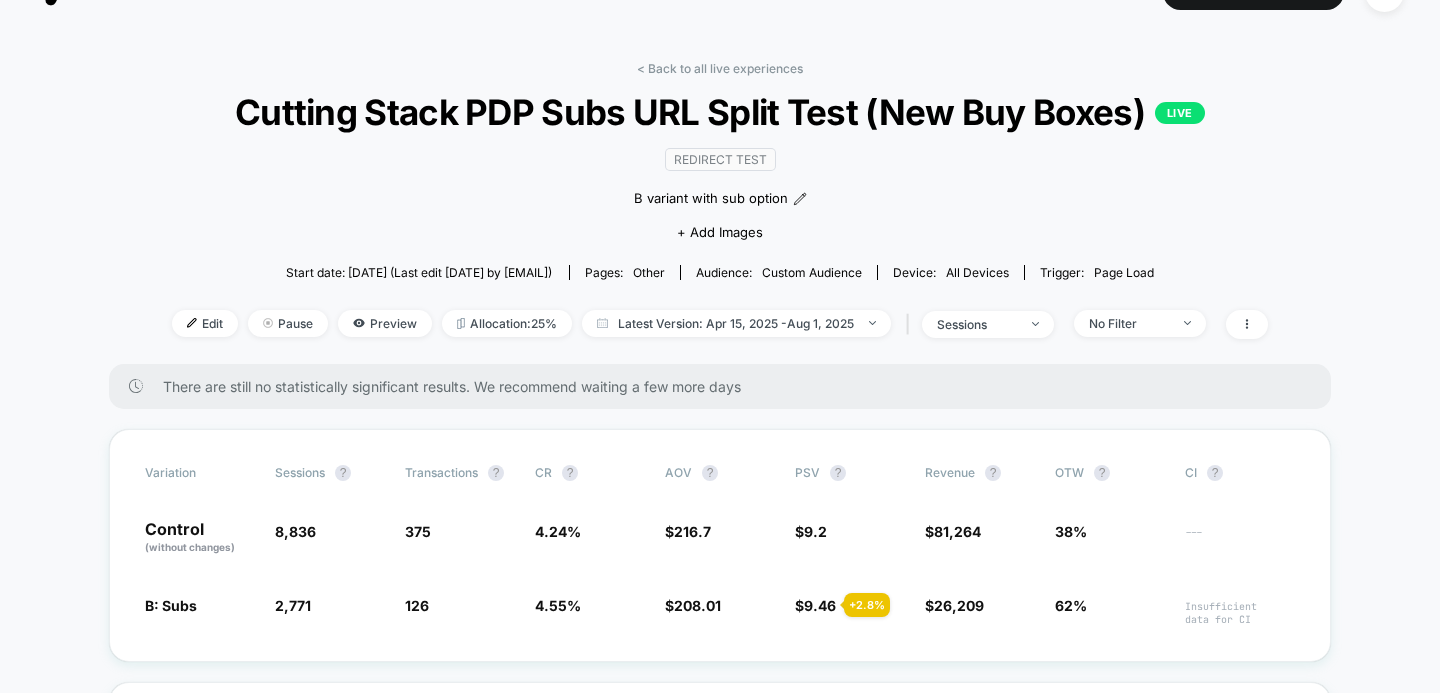 scroll, scrollTop: 56, scrollLeft: 0, axis: vertical 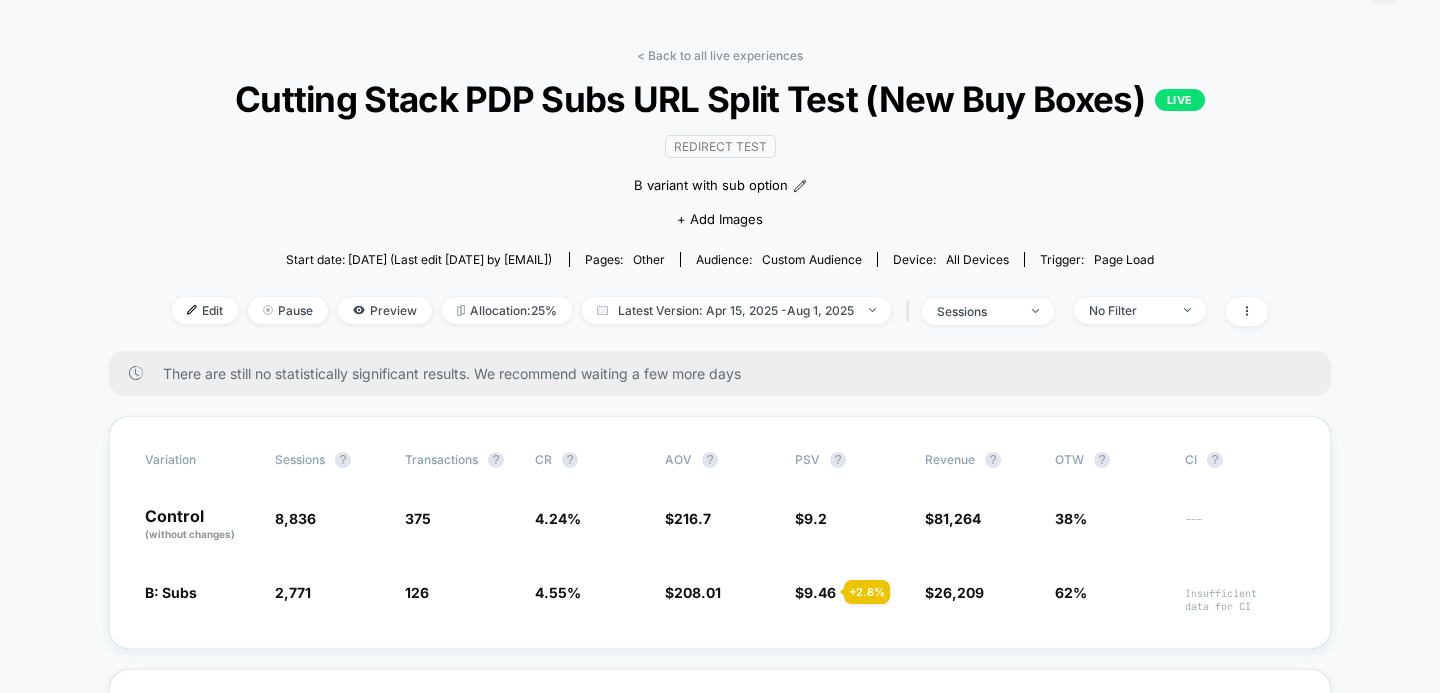 click on "< Back to all live experiences  Cutting Stack PDP Subs URL Split Test (New Buy Boxes) LIVE Redirect Test B variant with sub option Click to edit experience details B variant with sub option + Add Images Start date: [DATE] (Last edit [DATE] by [EMAIL]) Pages: other Audience: Custom Audience Device: all devices Trigger: Page Load Edit Pause  Preview Allocation:  25% Latest Version:     Apr 15, 2025    -    Aug 1, 2025 |   sessions   No Filter There are still no statistically significant results. We recommend waiting a few more days Variation Sessions ? Transactions ? CR ? AOV ? PSV ? Revenue ? OTW ? CI ? Control (without changes) 8,836 375 4.24 % $ 216.7 $ 9.2 $ 81,264 38% --- B: Subs 2,771 - 68.6 % 126 + 7.1 % 4.55 % + 7.1 % $ 208.01 - 4 % $ 9.46 + 2.8 % $ 26,209 + 2.8 % 62% Insufficient  data for CI Variation Add To Cart Rate ? Checkout Rate ? Subscriptions ? Subscriptions Rate ? Control (without changes) 17.39 % 9.50 % 5 0.06 % B: Subs 19.23 % + 10.6 % 10.14 % + 6.8 % 23 + 1k" at bounding box center (720, 3948) 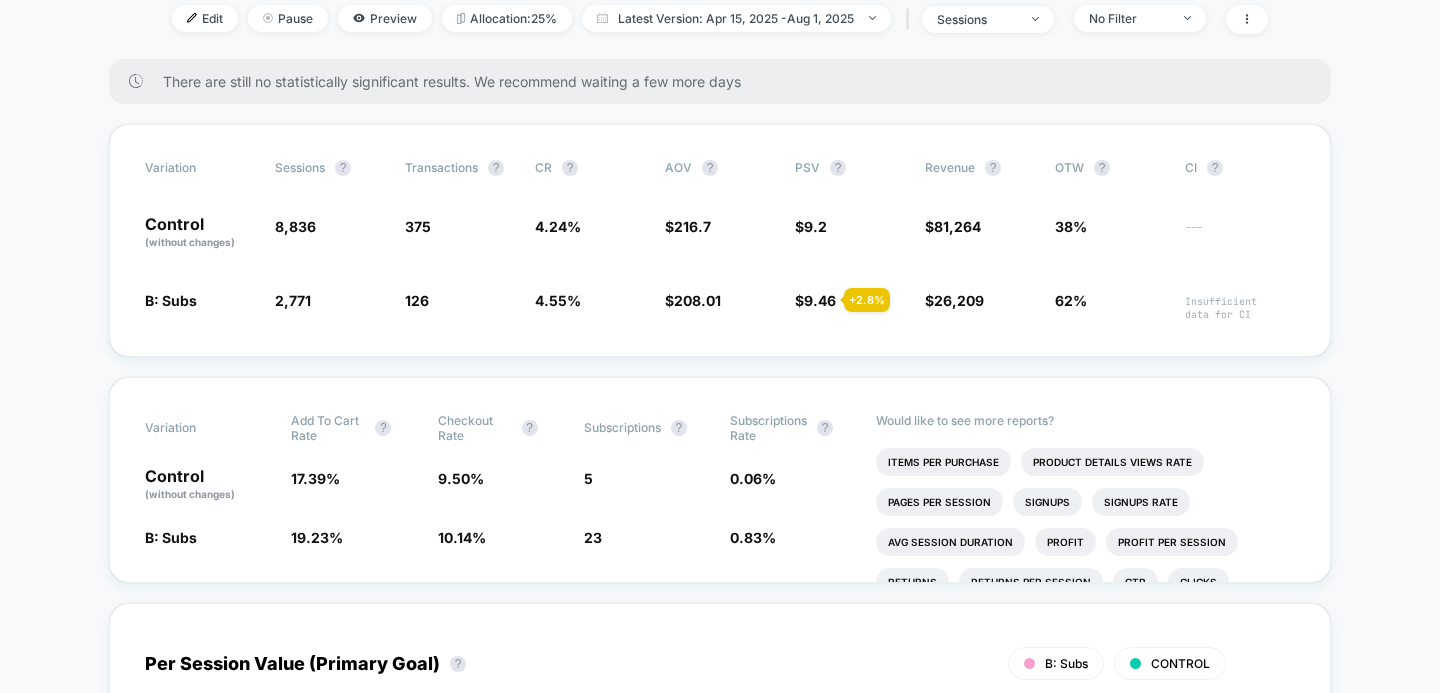 scroll, scrollTop: 356, scrollLeft: 0, axis: vertical 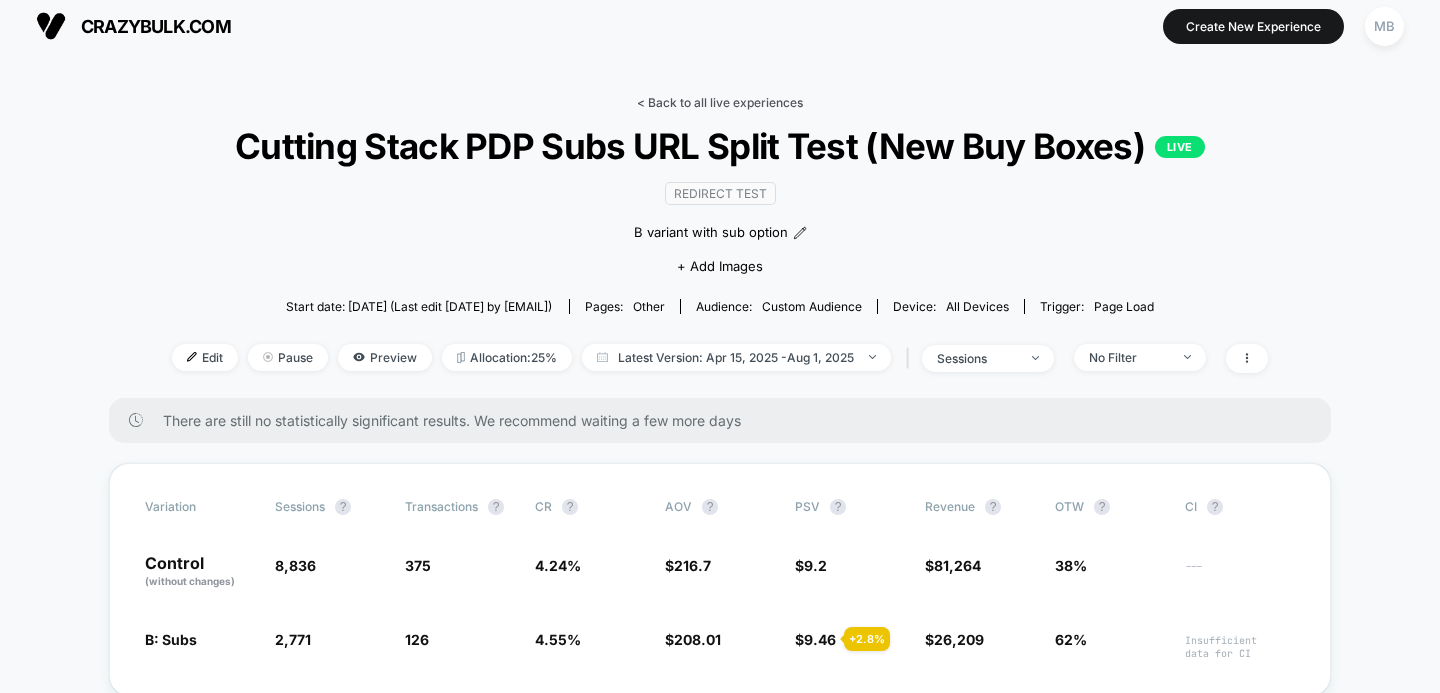 click on "< Back to all live experiences" at bounding box center [720, 102] 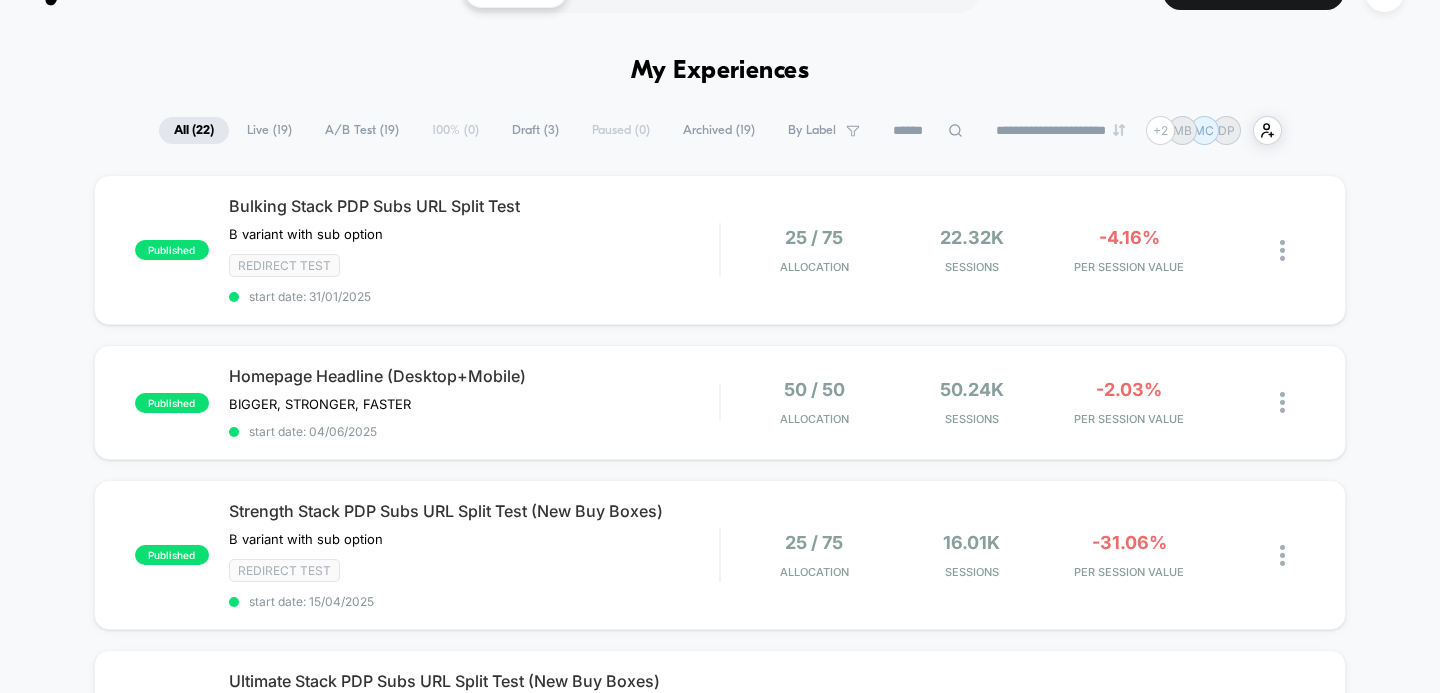 scroll, scrollTop: 0, scrollLeft: 0, axis: both 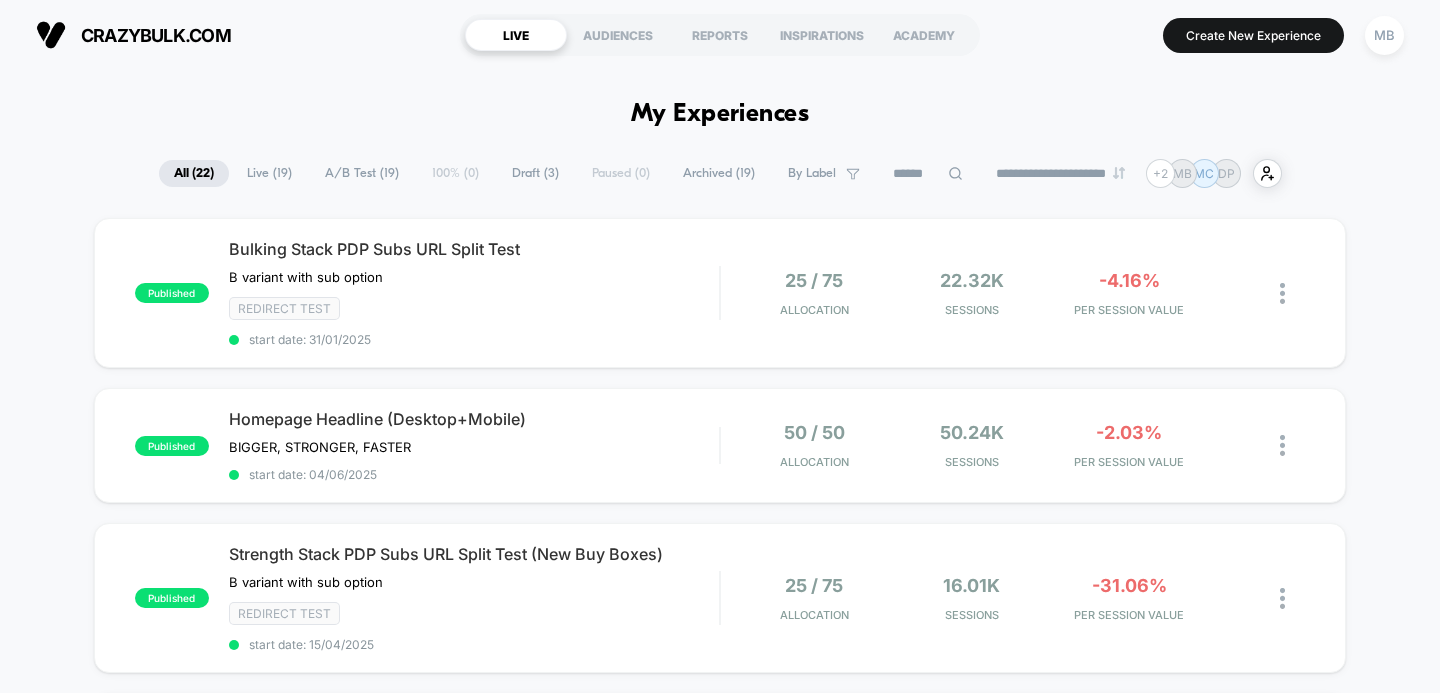 click on "published Bulking Stack PDP Subs URL Split Test B variant with sub option Click to edit experience details B variant with sub option Redirect Test start date: 31/01/2025 25 / 75 Allocation 22.32k Sessions -4.16% PER SESSION VALUE published Homepage Headline (Desktop+Mobile) BIGGER, STRONGER, FASTER Click to edit experience details BIGGER, STRONGER, FASTER start date: 04/06/2025 50 / 50 Allocation 50.24k Sessions -2.03% PER SESSION VALUE published Strength Stack PDP Subs URL Split Test (New Buy Boxes) B variant with sub option Click to edit experience details B variant with sub option Redirect Test start date: 15/04/2025 25 / 75 Allocation 16.01k Sessions -31.06% PER SESSION VALUE published Ultimate Stack PDP Subs URL Split Test (New Buy Boxes) B variant with sub option Click to edit experience details B variant with sub option Redirect Test start date: 15/04/2025 25 / 75 Allocation 5.78k Sessions -8.93% PER SESSION VALUE published Cutting Stack PDP Subs URL Split Test (New Buy Boxes) B variant with sub option" at bounding box center [720, 1260] 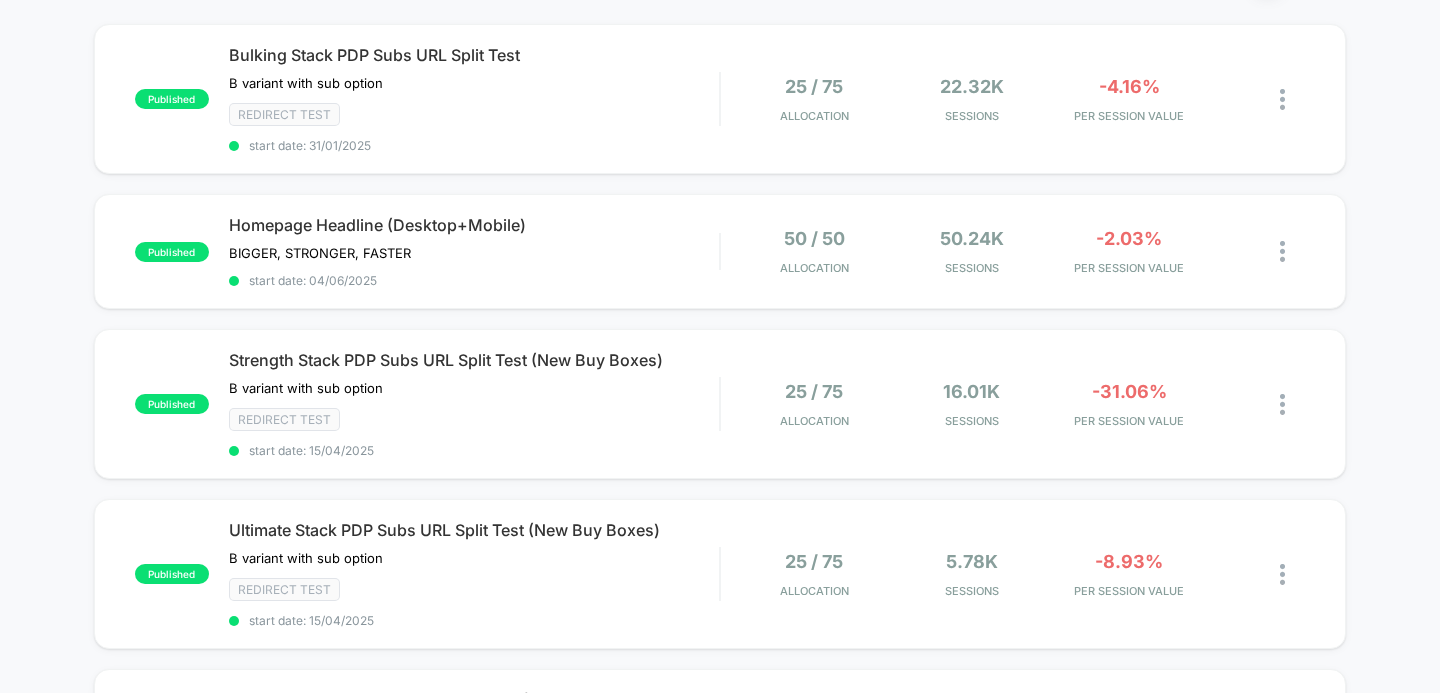 scroll, scrollTop: 195, scrollLeft: 0, axis: vertical 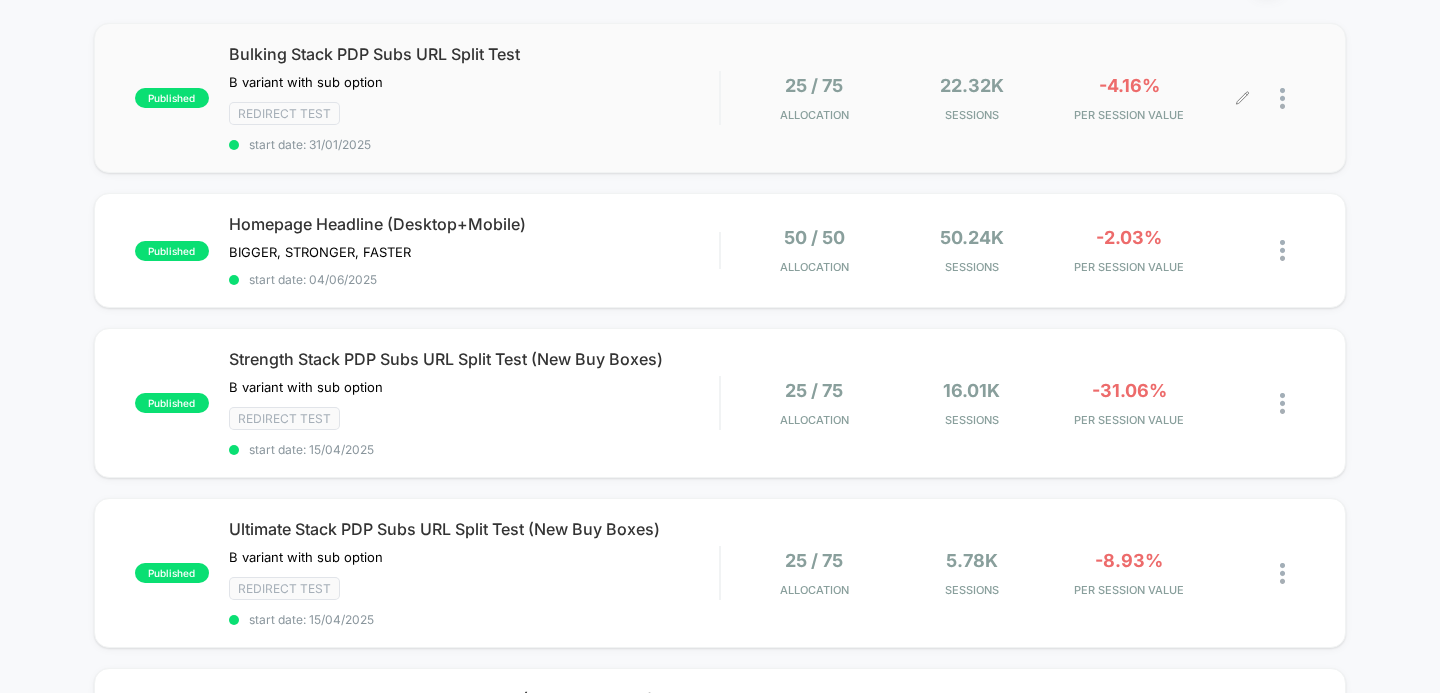 click at bounding box center (1292, 98) 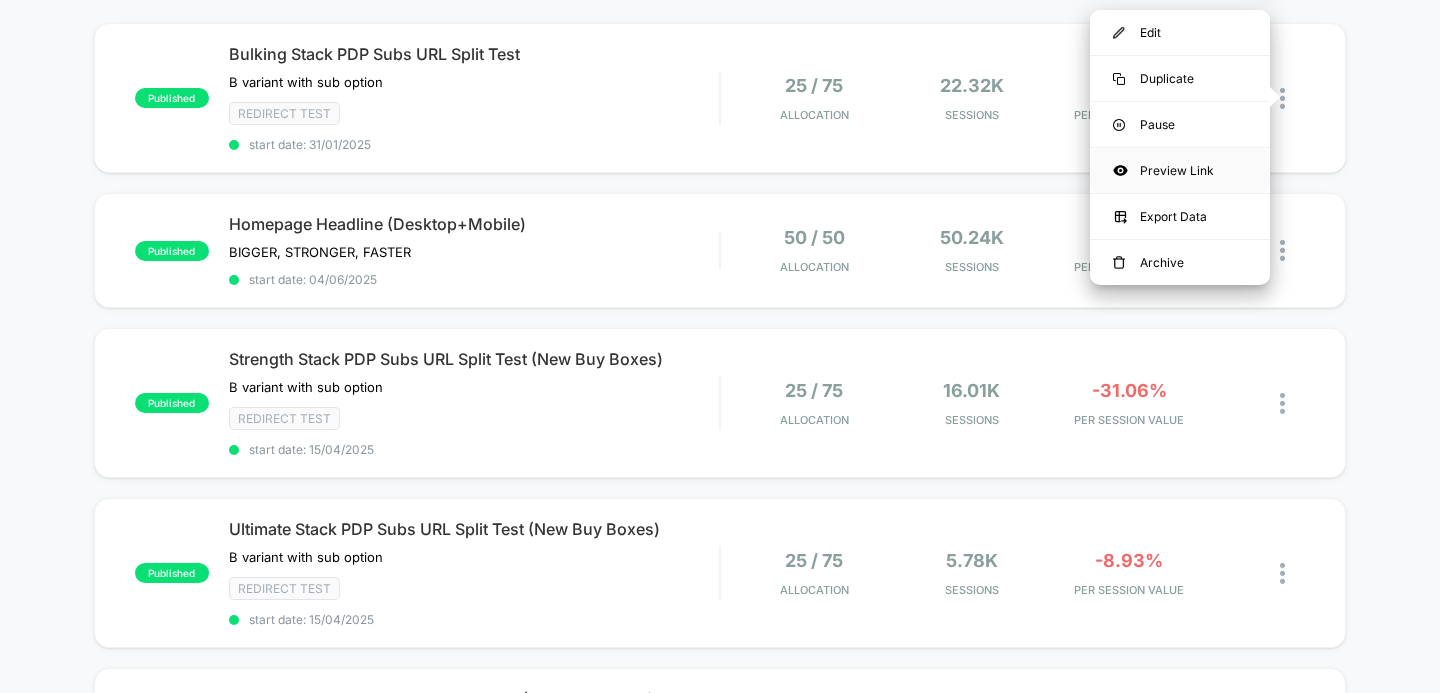 click on "Preview Link" at bounding box center (1180, 170) 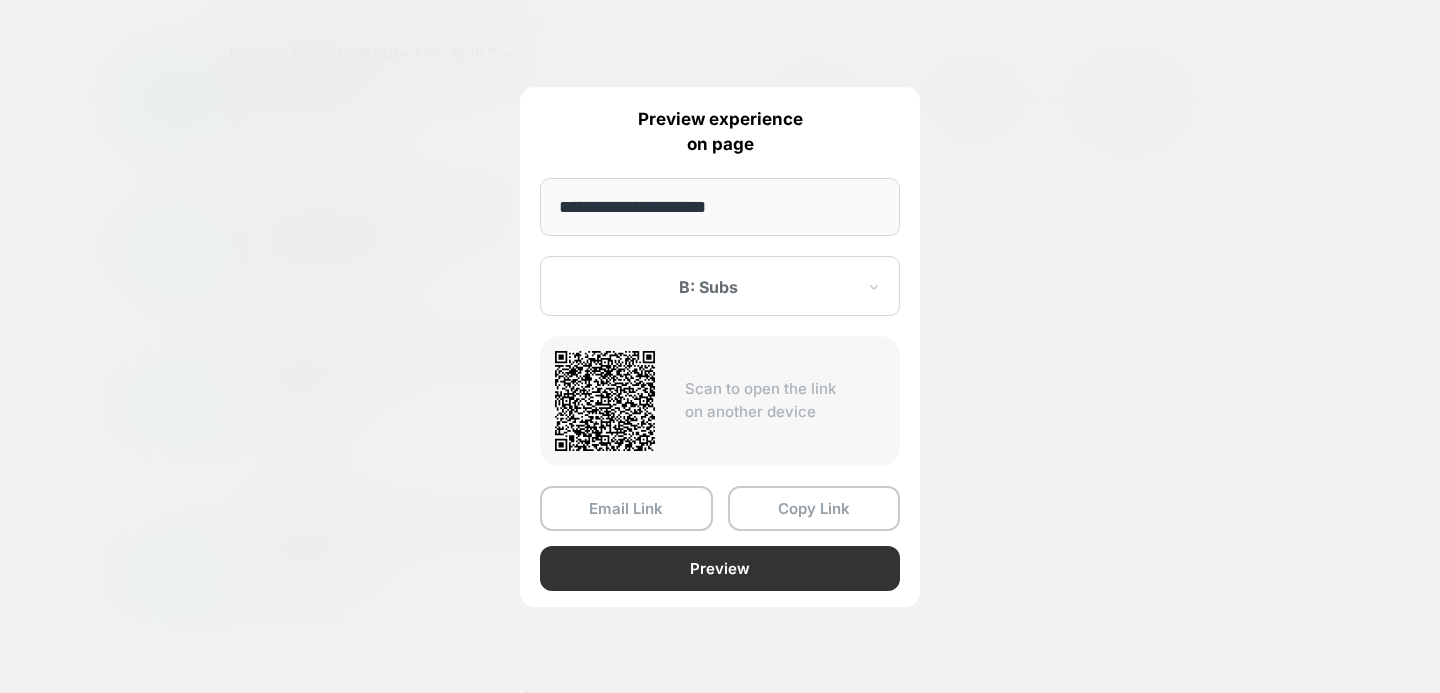 click on "Preview" at bounding box center [720, 568] 